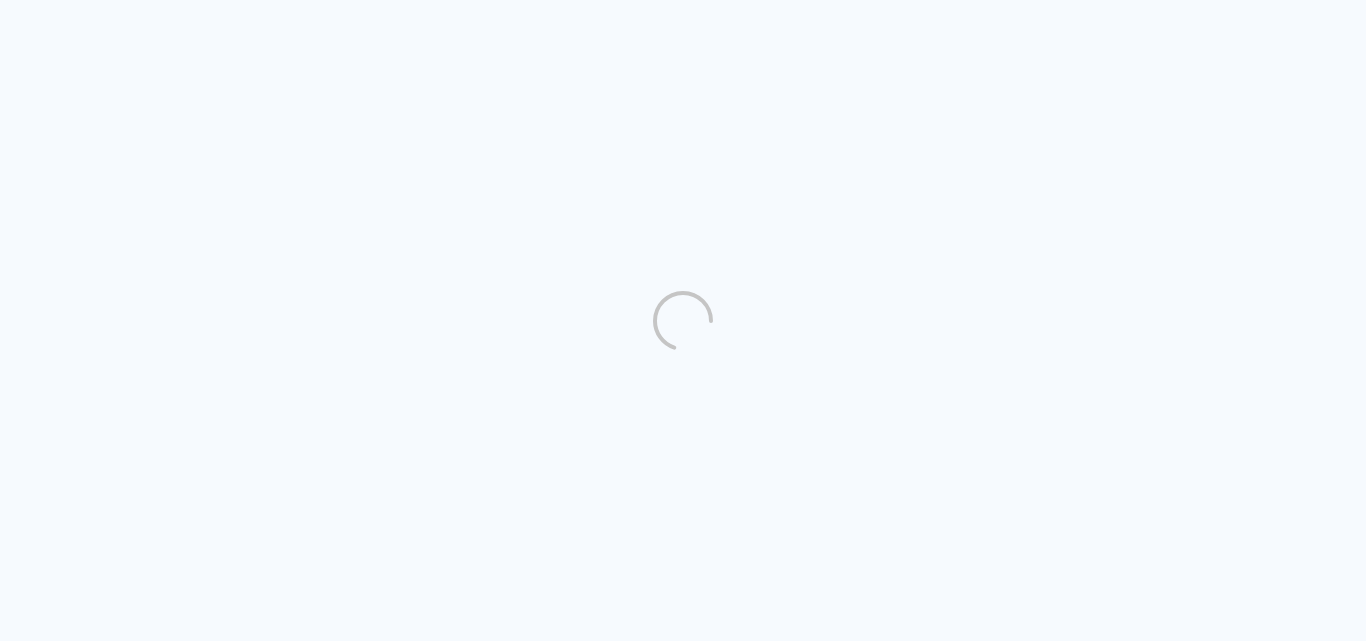 scroll, scrollTop: 0, scrollLeft: 0, axis: both 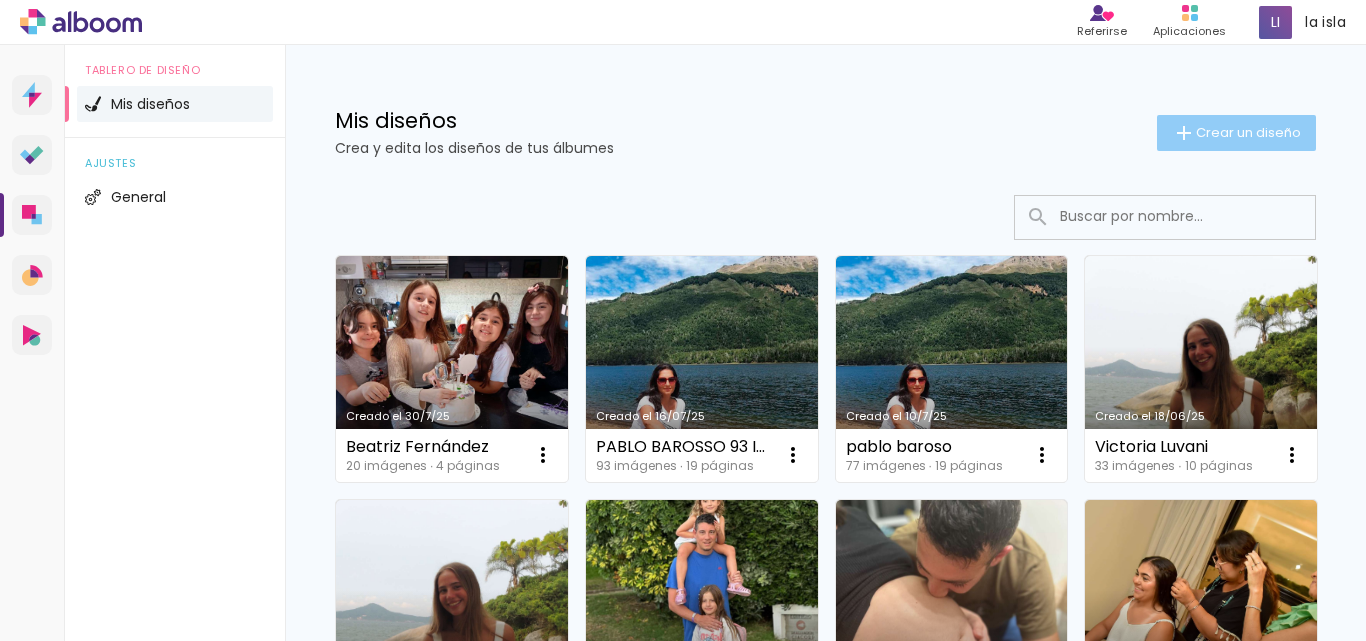 click on "Crear un diseño" 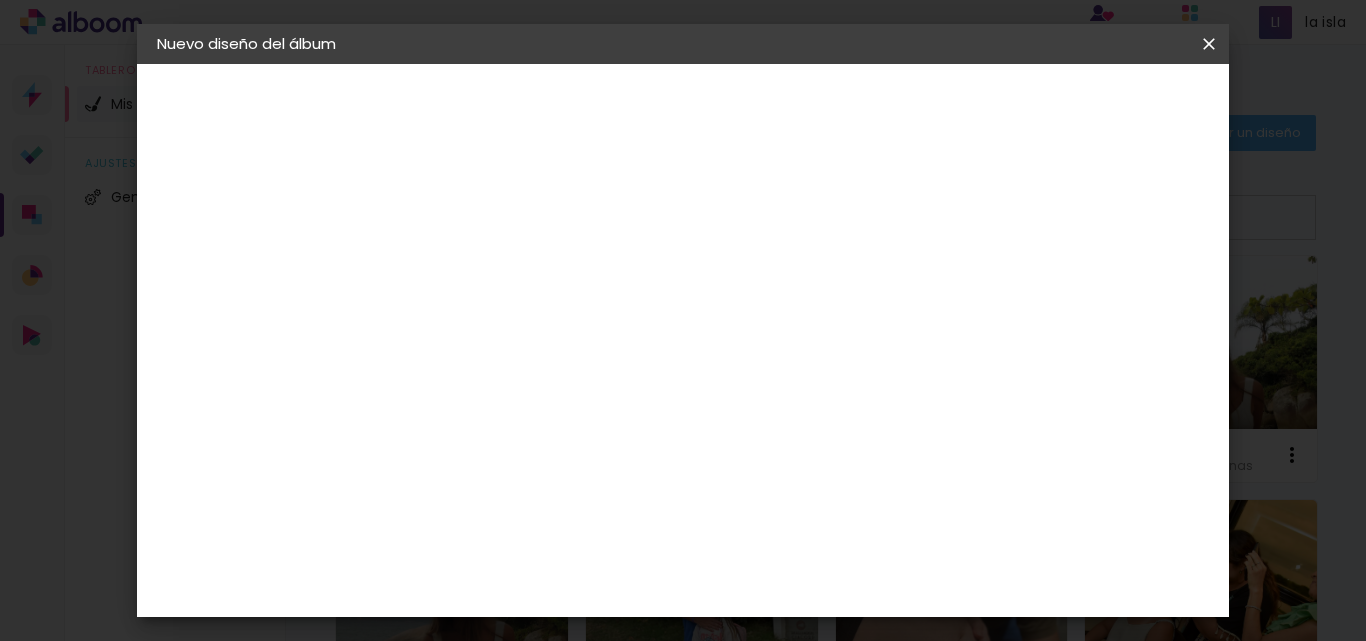 click at bounding box center [484, 268] 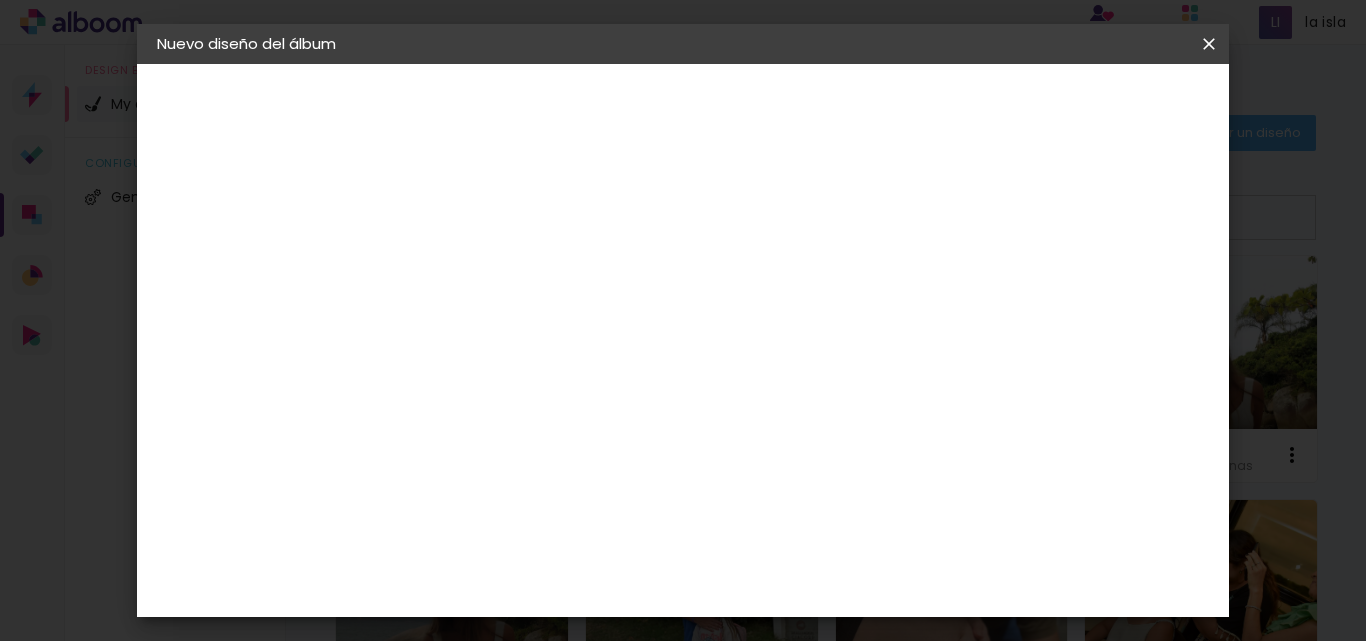 scroll, scrollTop: 100, scrollLeft: 0, axis: vertical 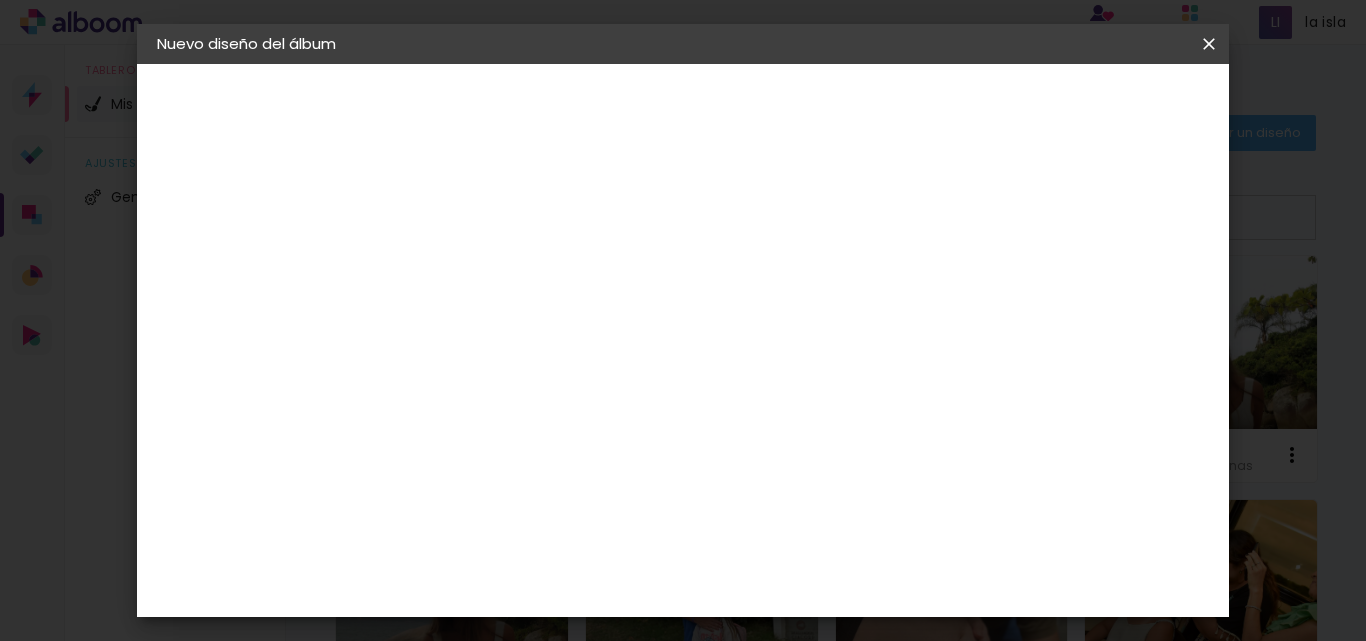 click on "Próximo" at bounding box center [711, 106] 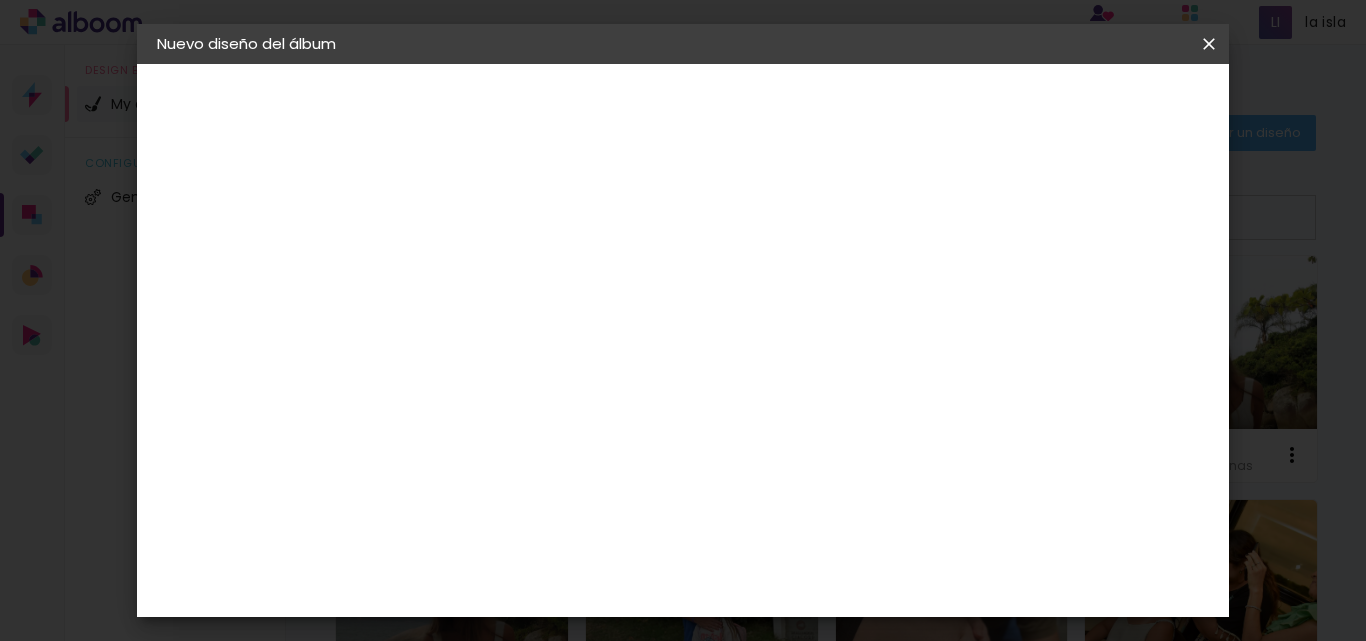 click at bounding box center [534, 348] 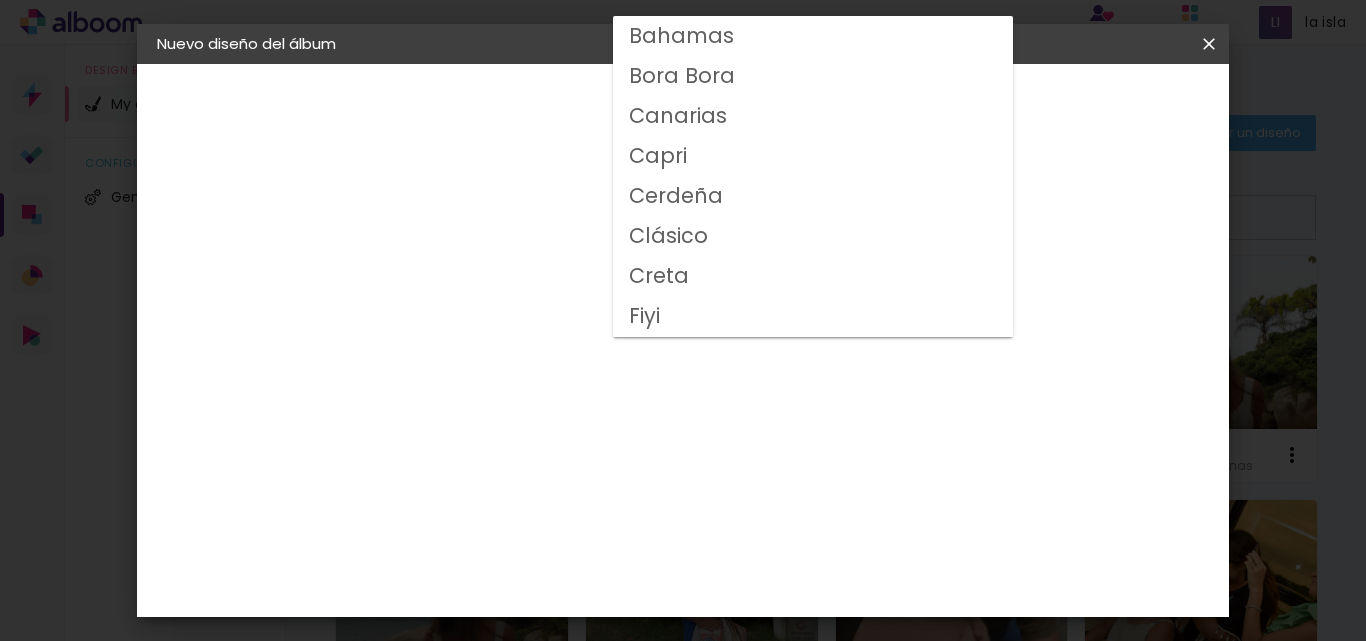 click on "Clásico" at bounding box center [813, 236] 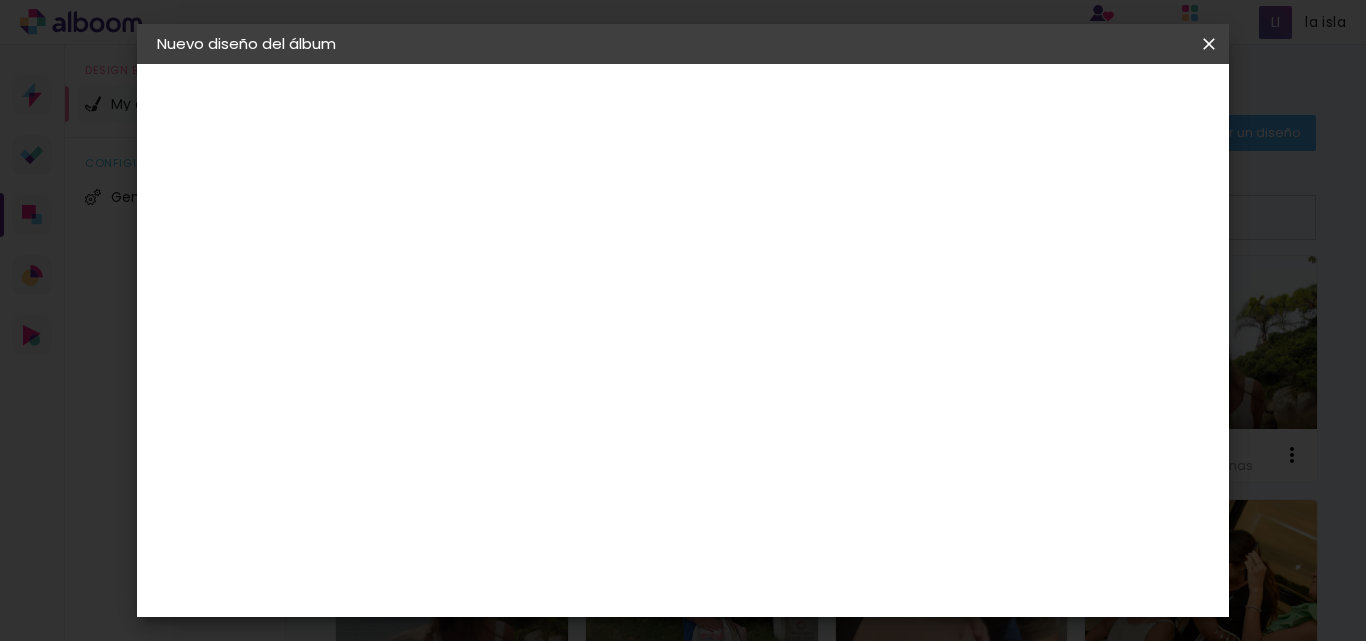 scroll, scrollTop: 200, scrollLeft: 0, axis: vertical 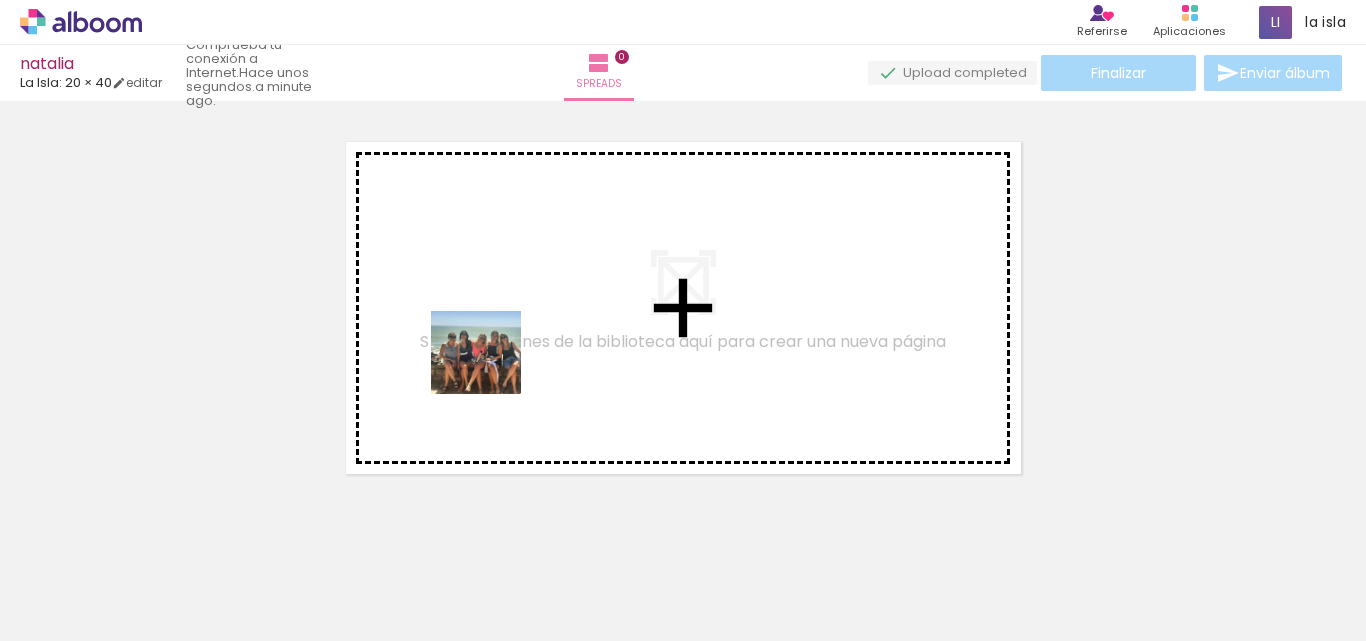 drag, startPoint x: 215, startPoint y: 586, endPoint x: 491, endPoint y: 371, distance: 349.85855 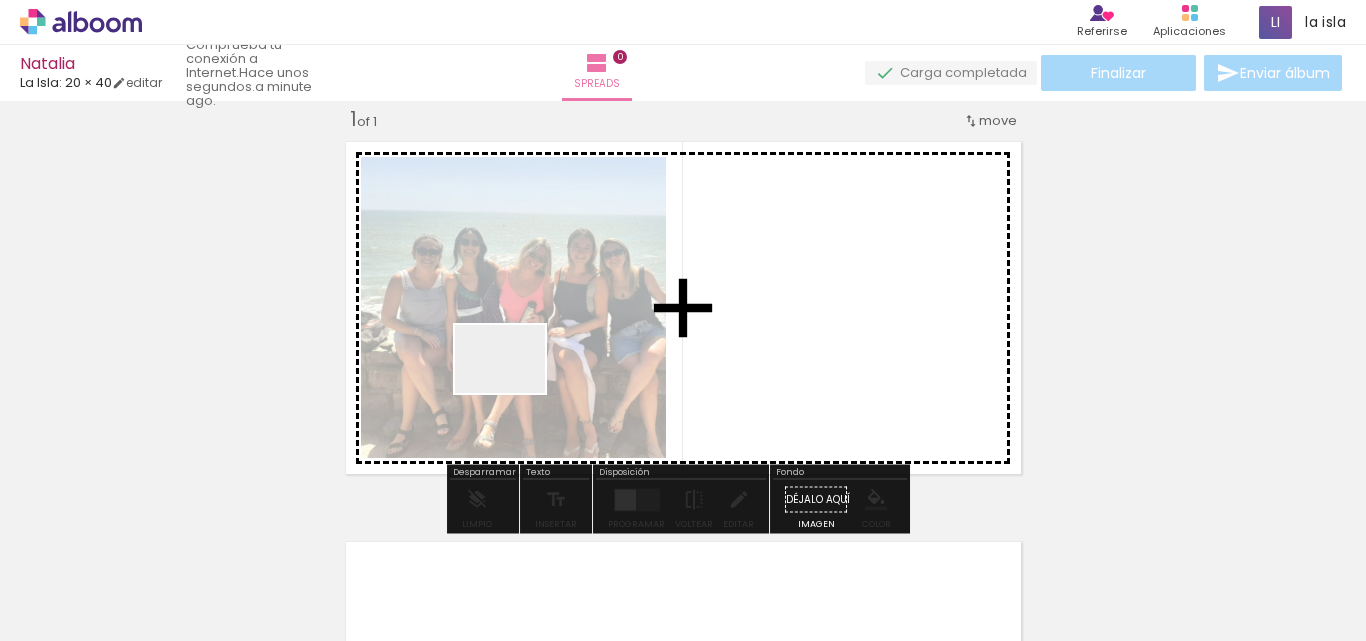 scroll, scrollTop: 26, scrollLeft: 0, axis: vertical 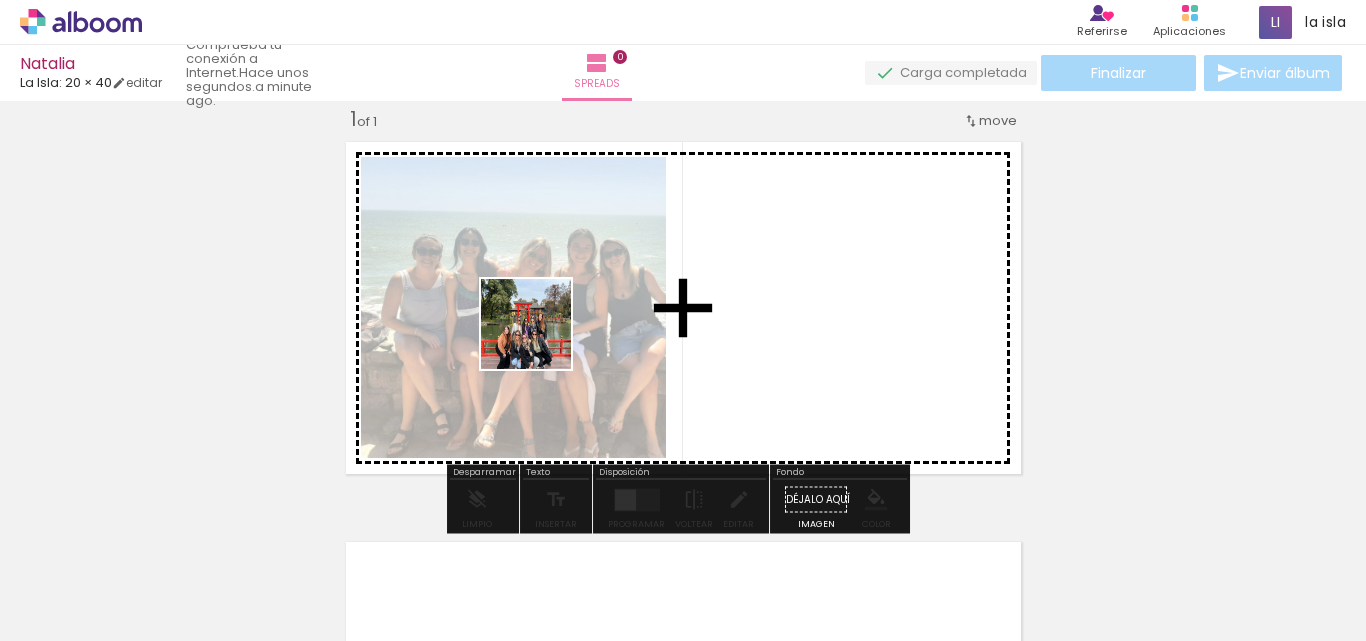 drag, startPoint x: 325, startPoint y: 574, endPoint x: 489, endPoint y: 555, distance: 165.09694 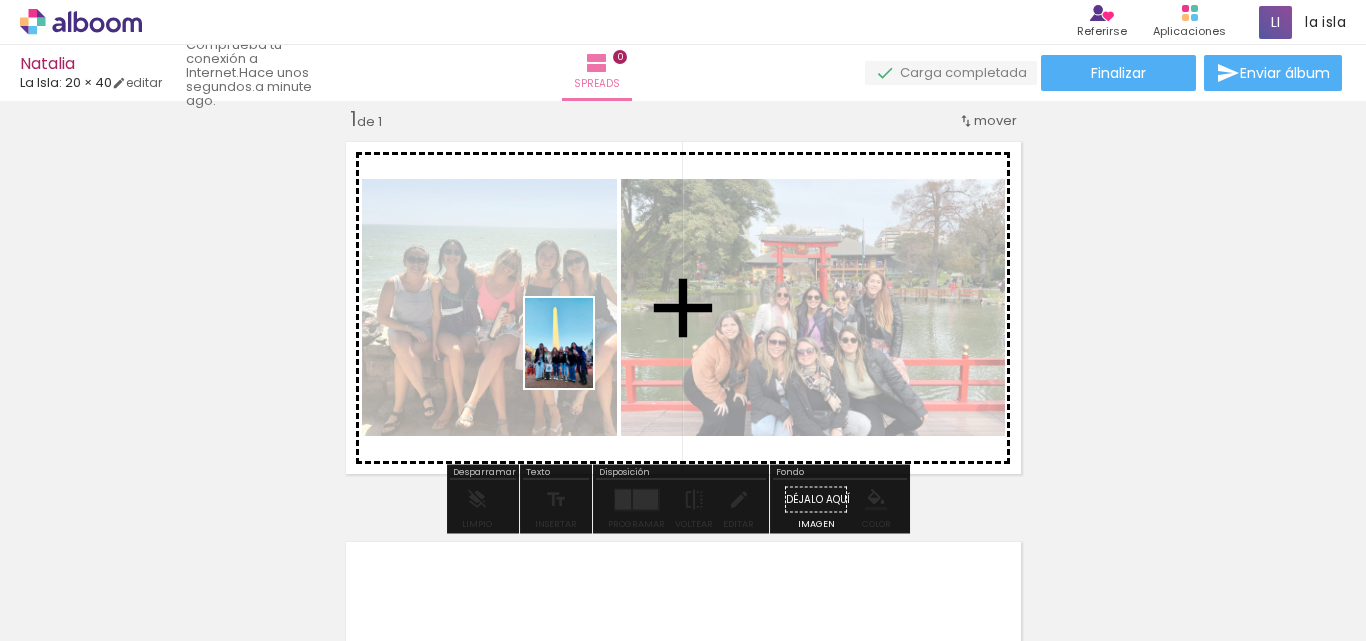 drag, startPoint x: 442, startPoint y: 588, endPoint x: 585, endPoint y: 356, distance: 272.53073 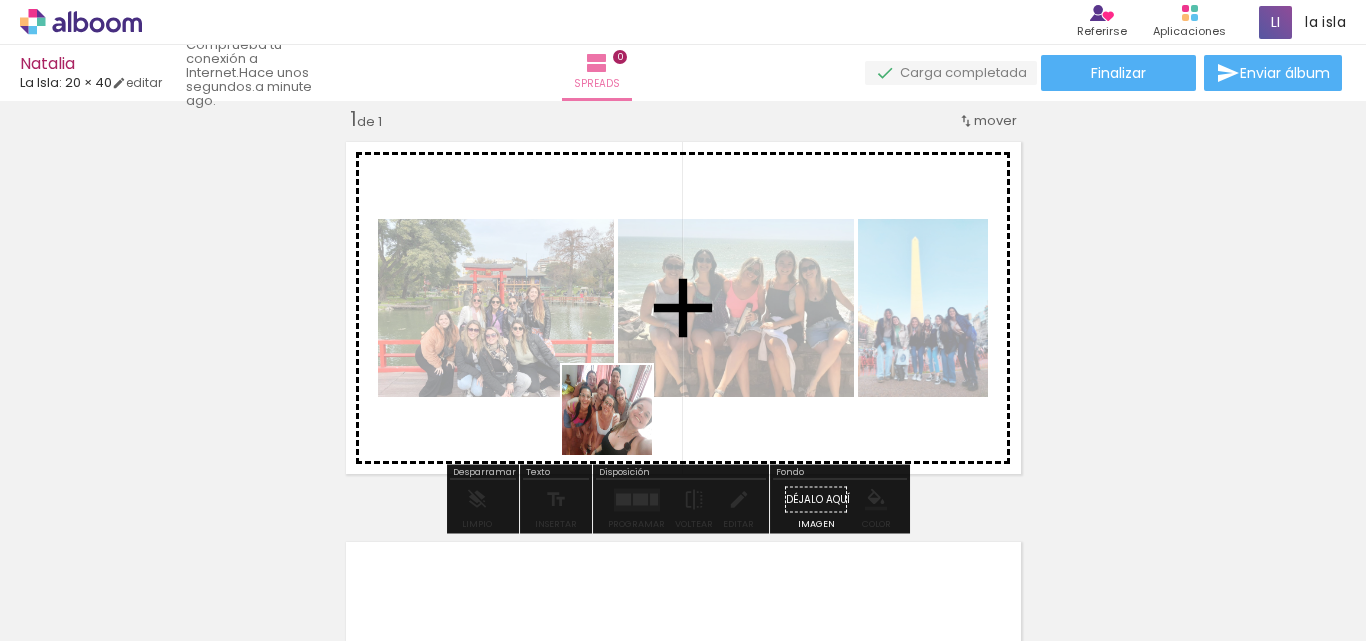drag, startPoint x: 549, startPoint y: 582, endPoint x: 664, endPoint y: 361, distance: 249.1305 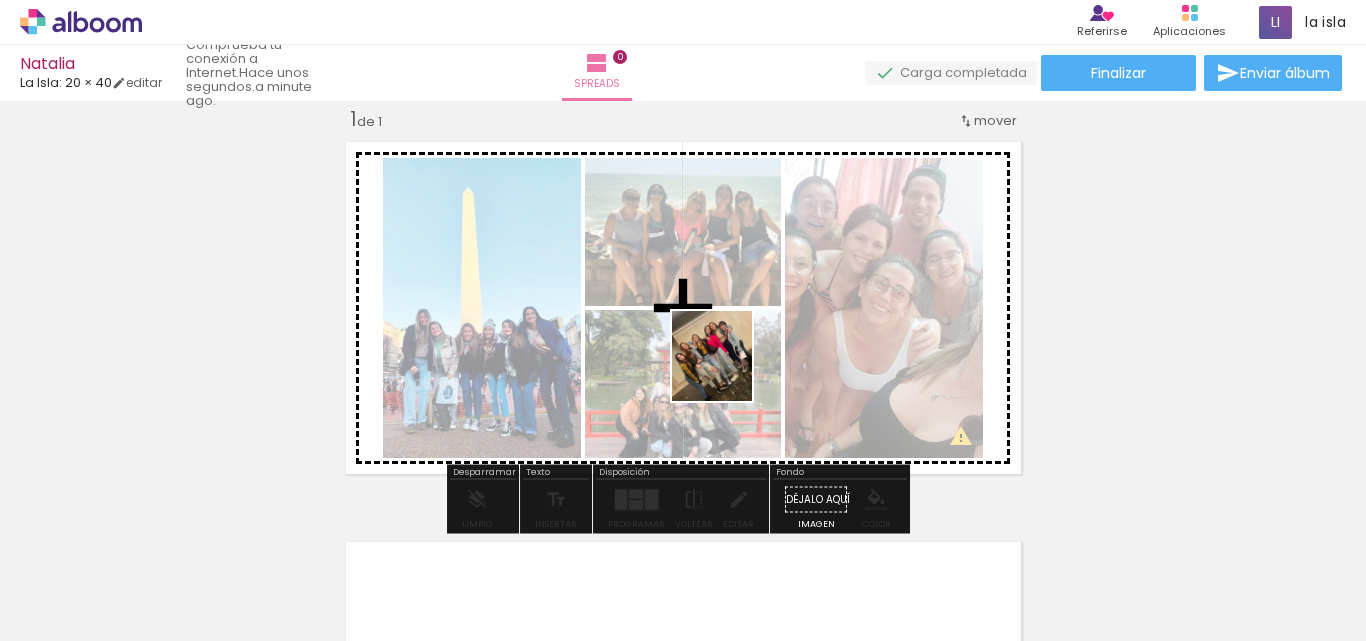 drag, startPoint x: 660, startPoint y: 600, endPoint x: 734, endPoint y: 371, distance: 240.65952 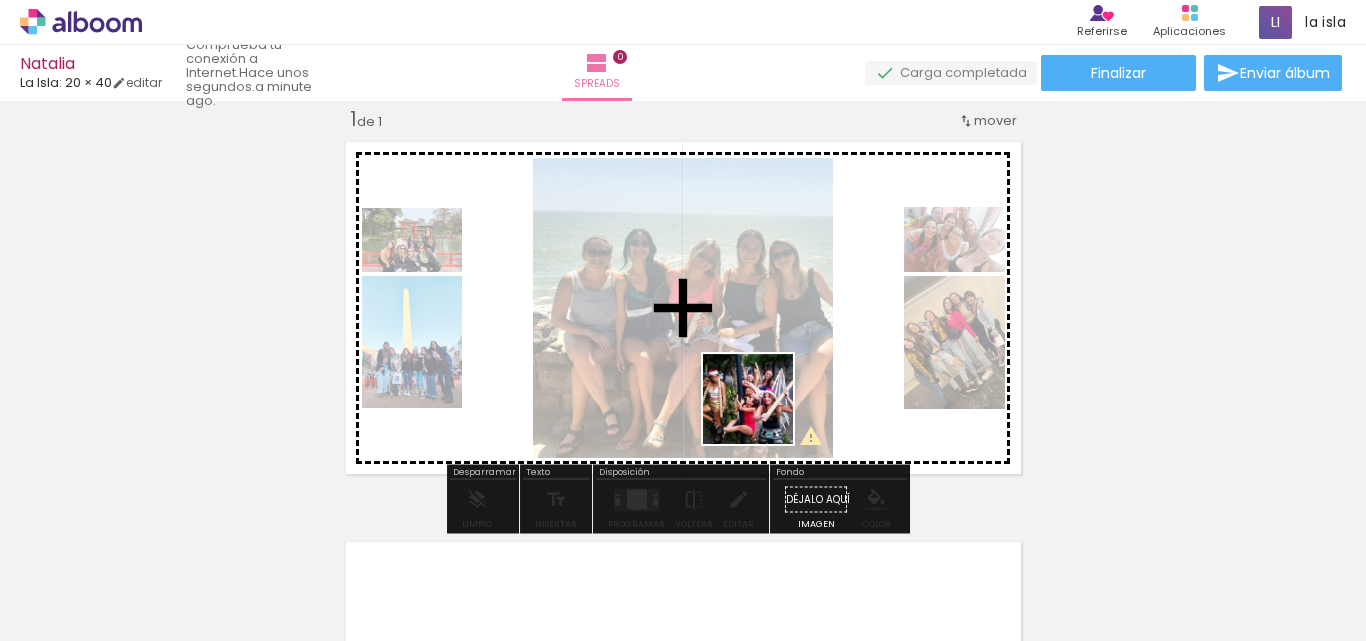 drag, startPoint x: 758, startPoint y: 595, endPoint x: 764, endPoint y: 412, distance: 183.09833 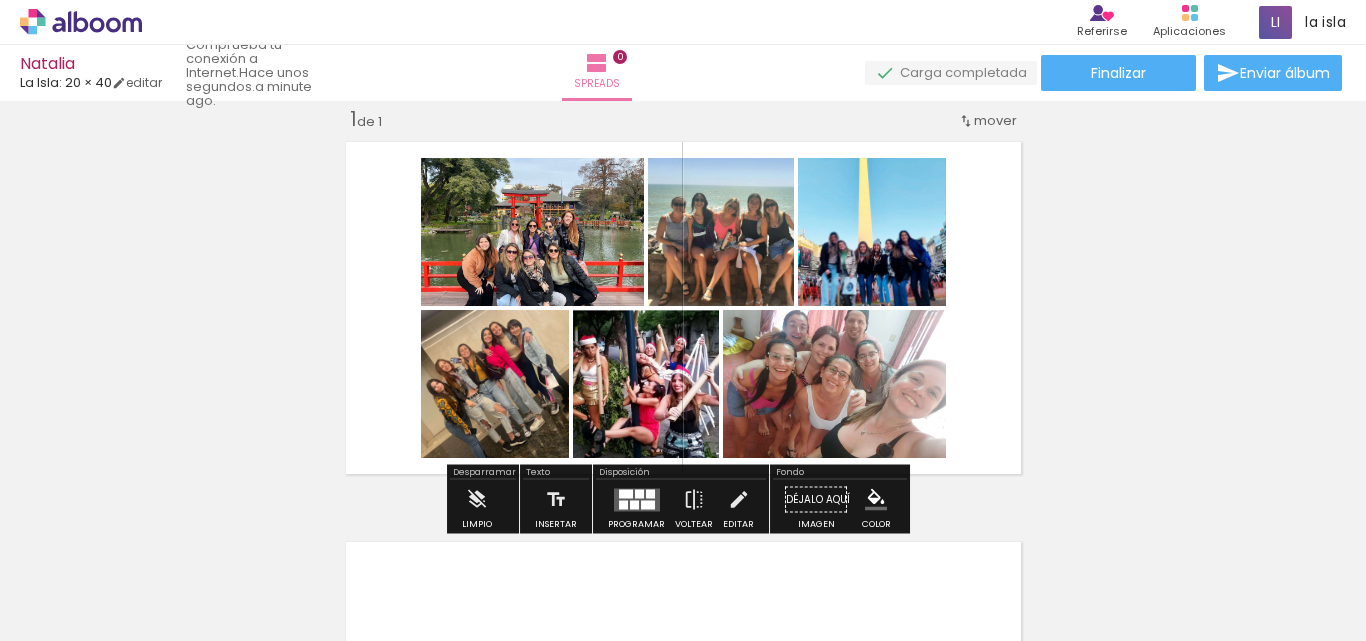 click at bounding box center [634, 504] 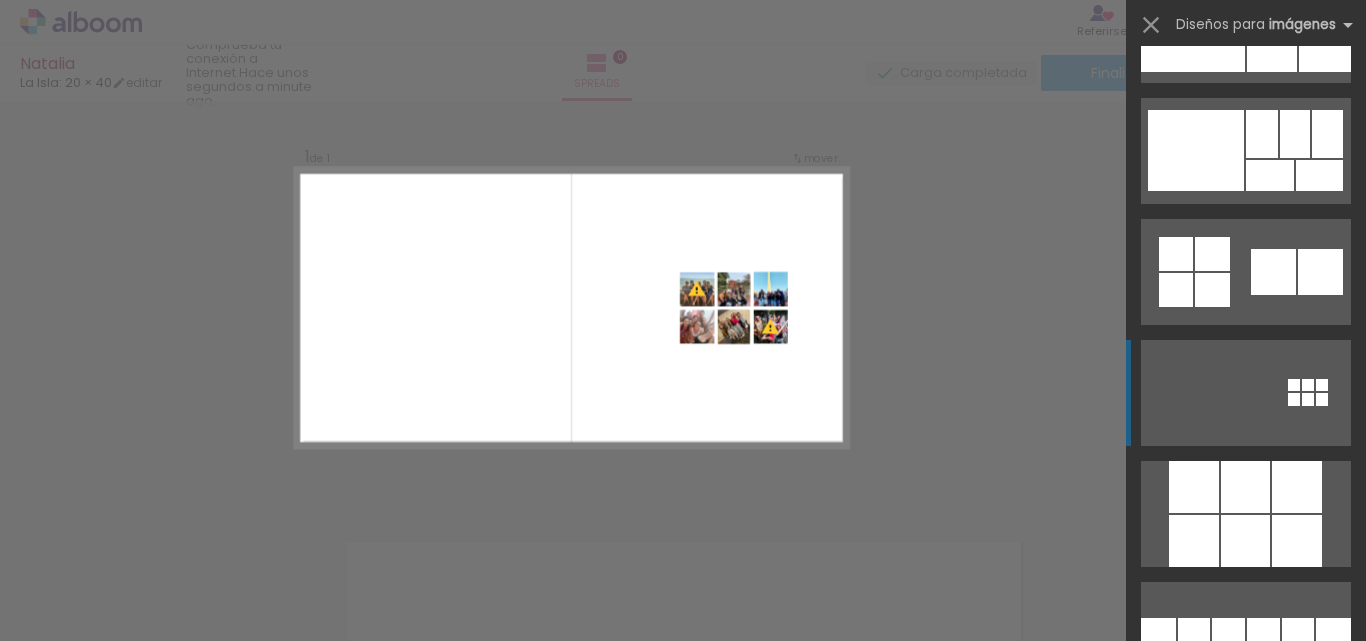 scroll, scrollTop: 600, scrollLeft: 0, axis: vertical 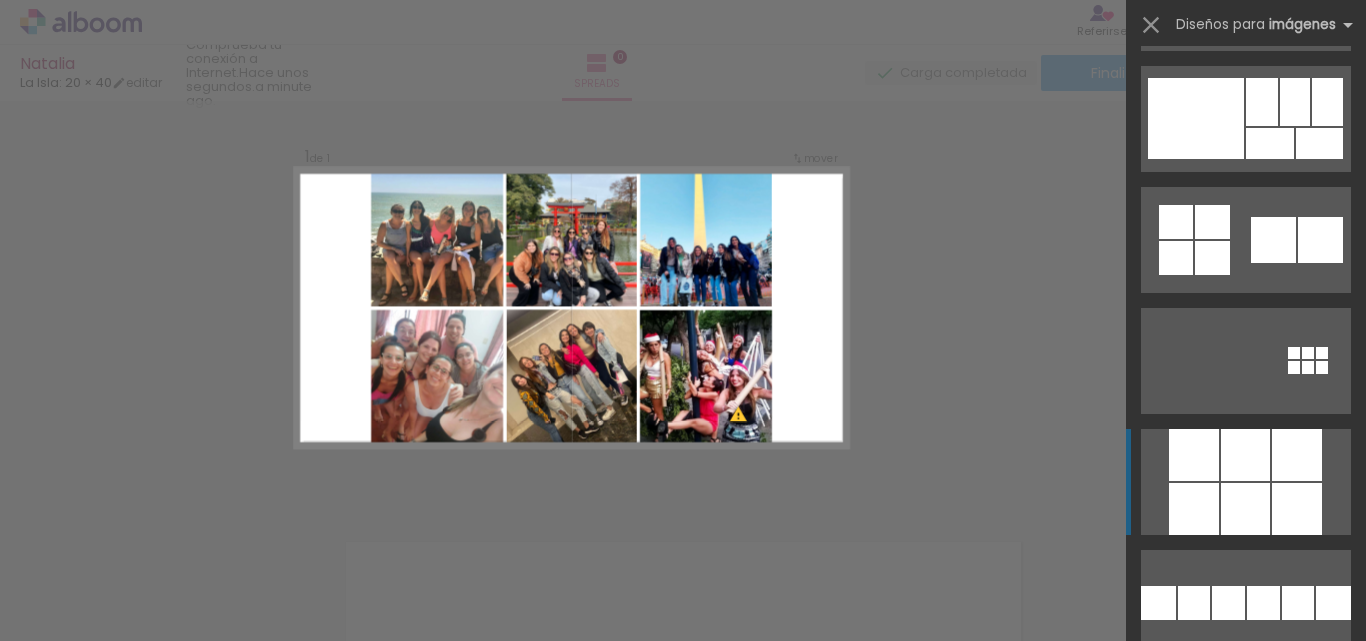 click at bounding box center (1245, 455) 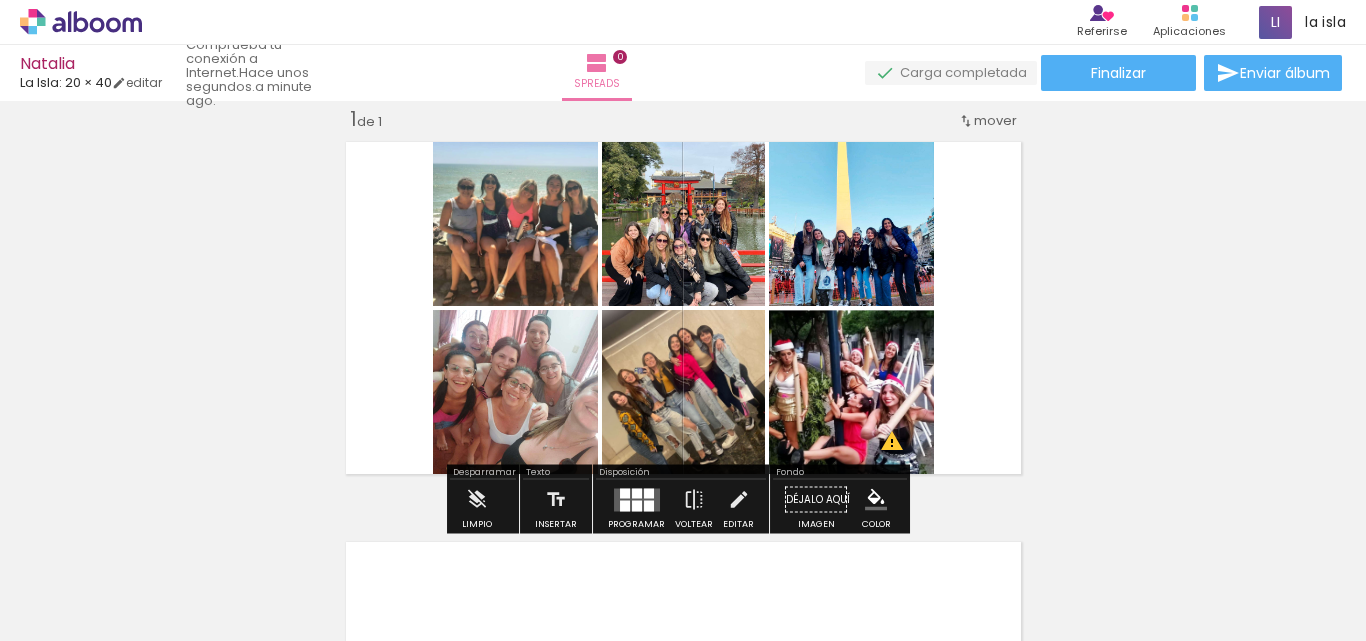 click 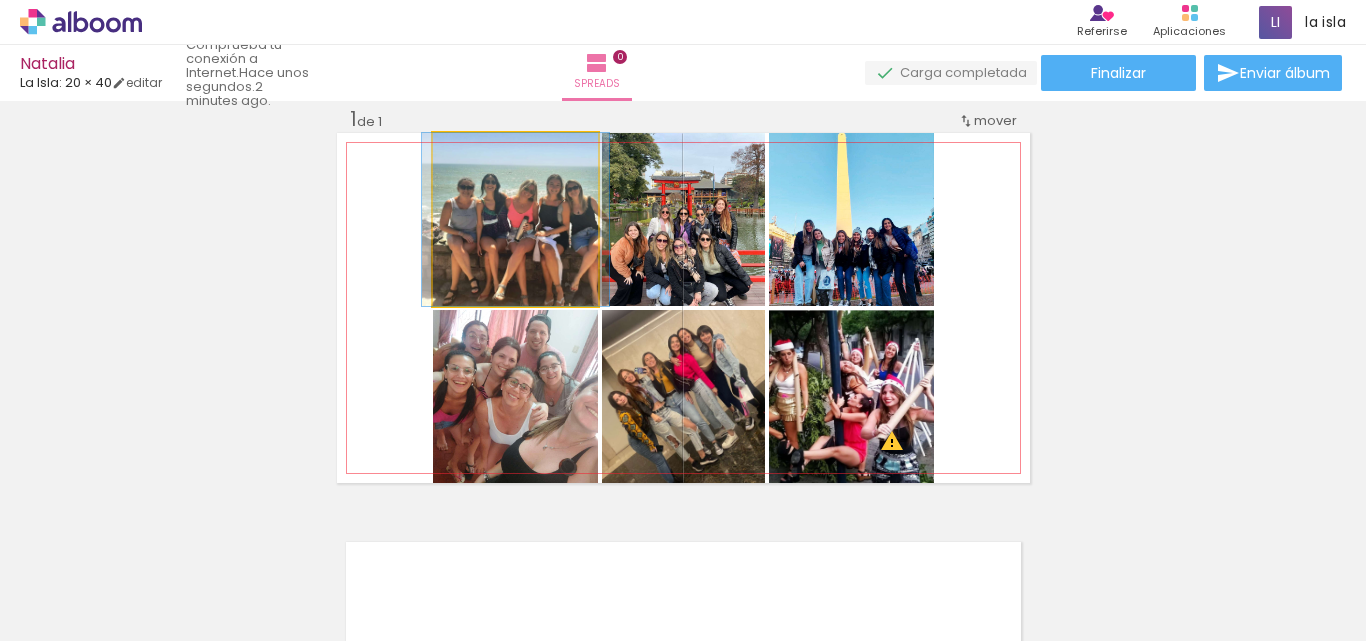 click 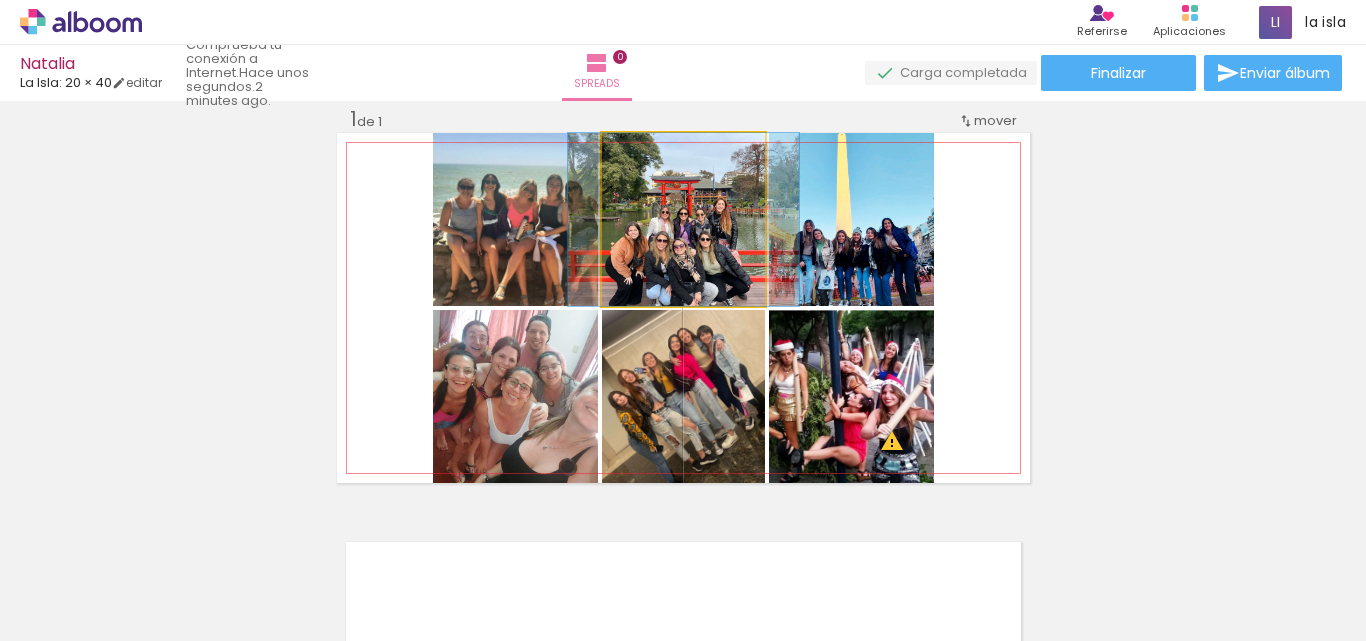 click 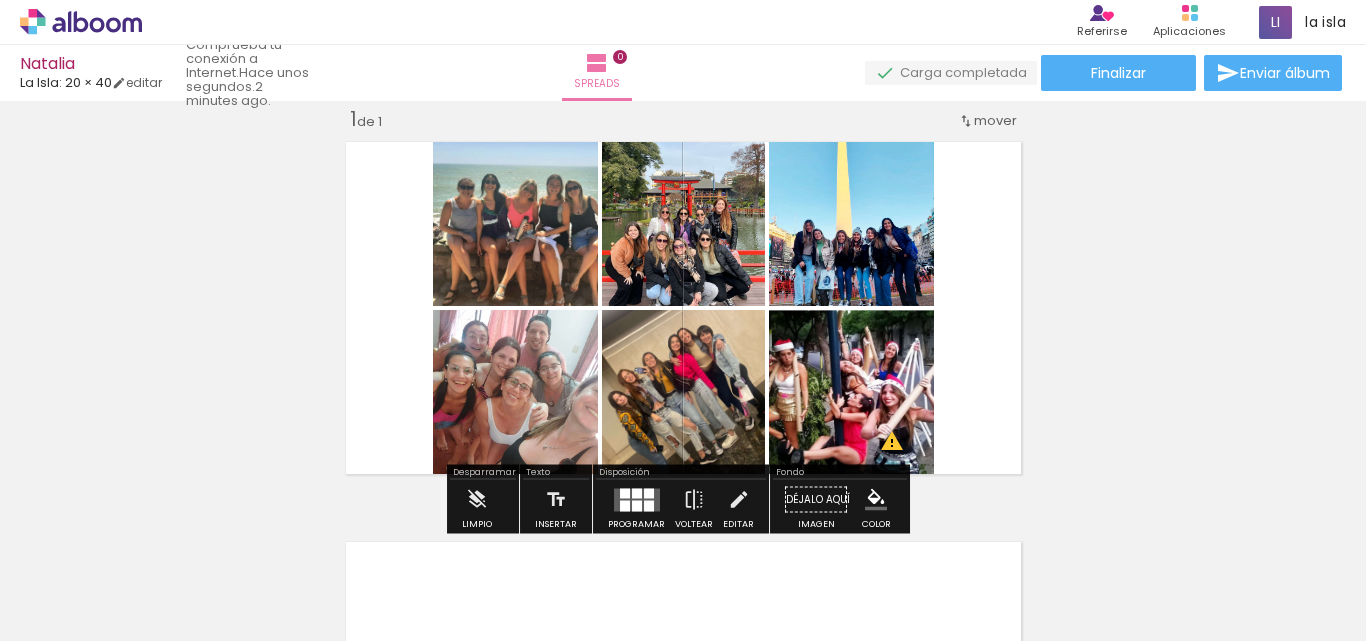 click 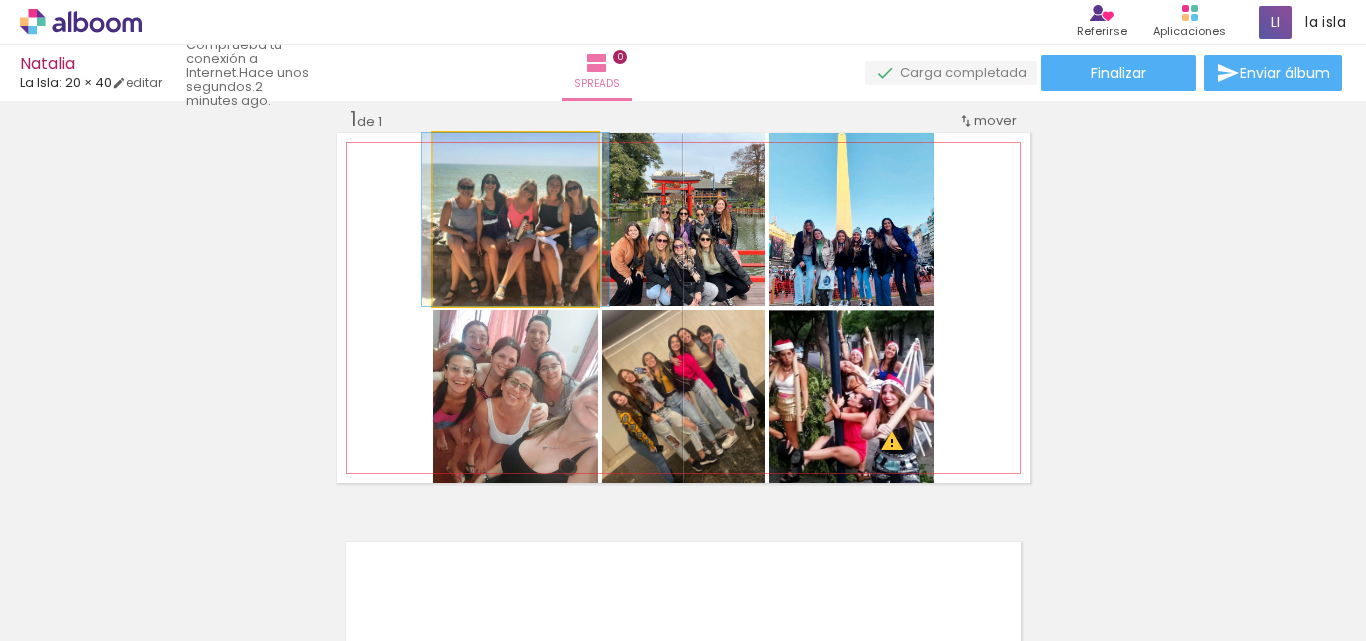 click 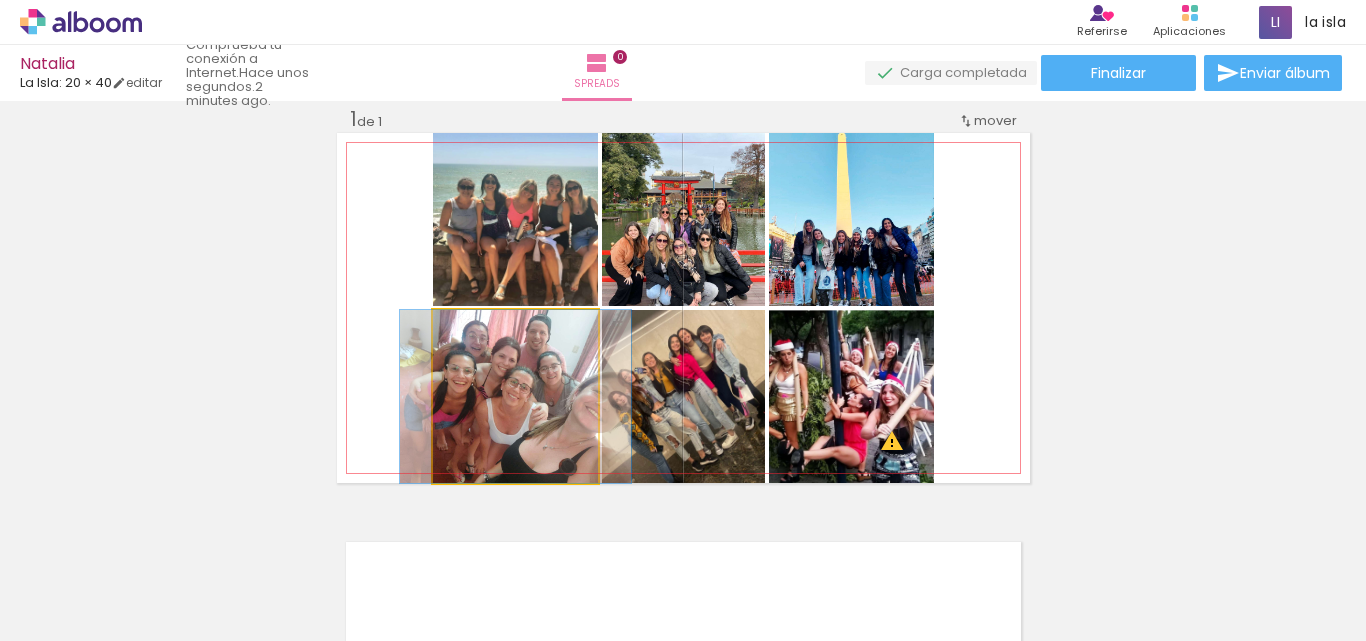 click 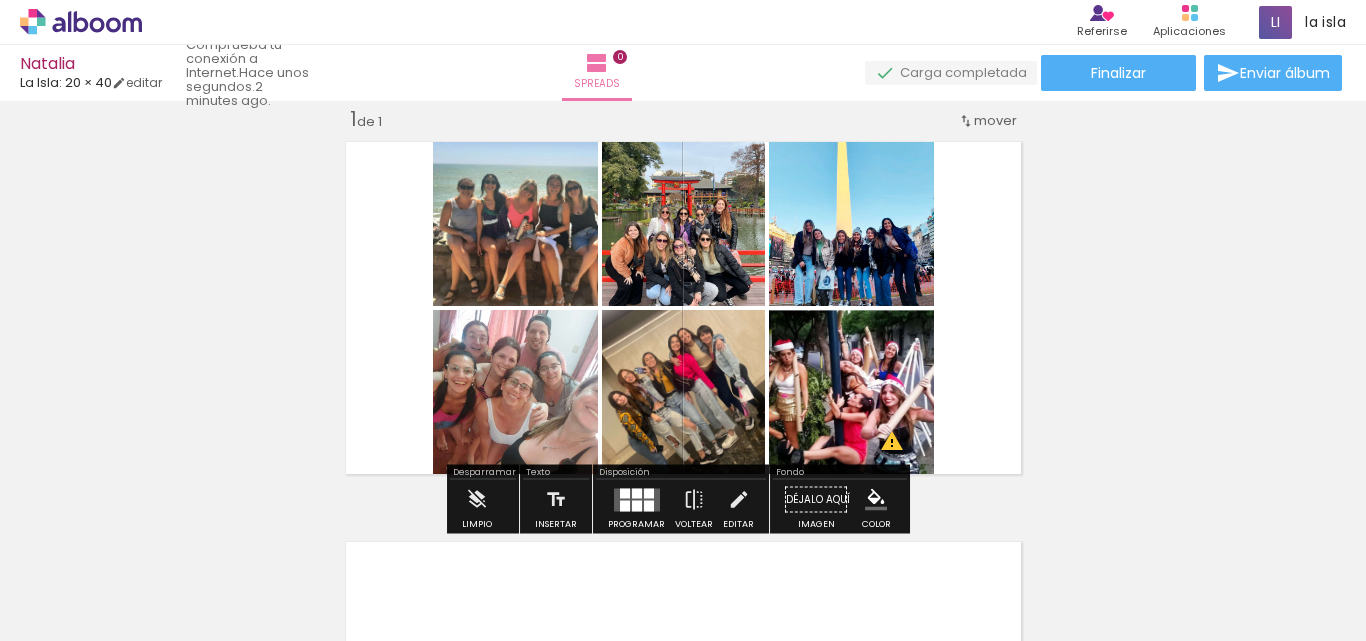 click 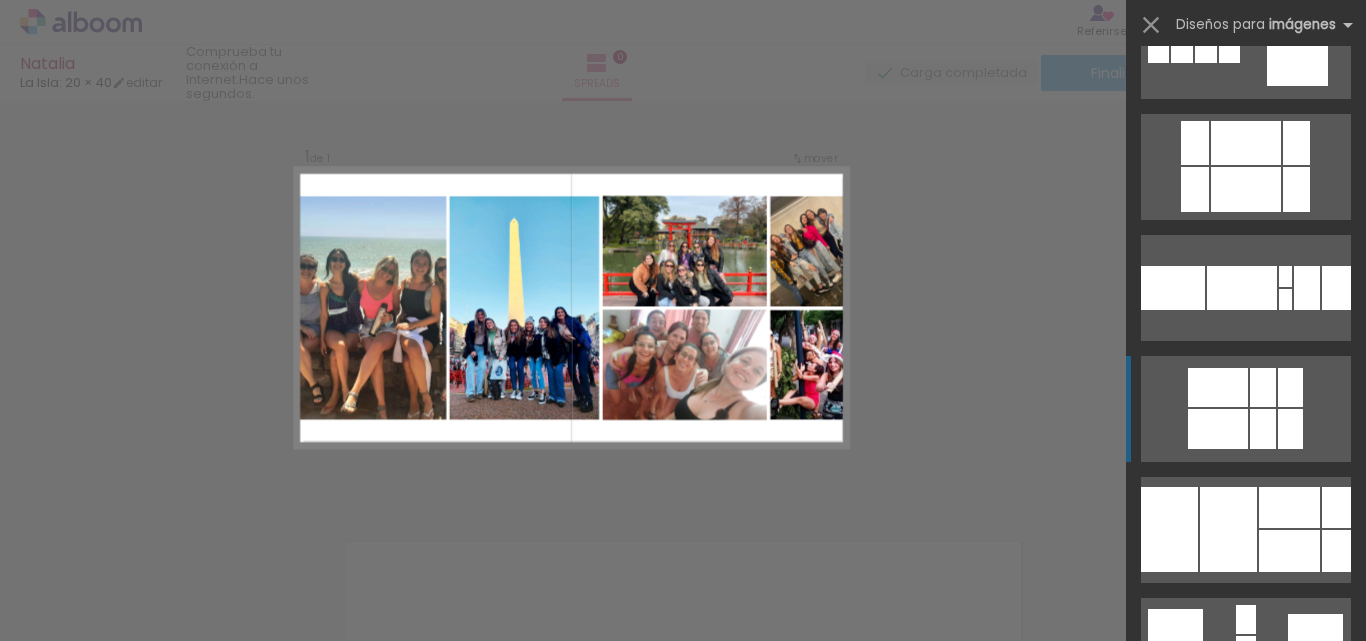 scroll, scrollTop: 2400, scrollLeft: 0, axis: vertical 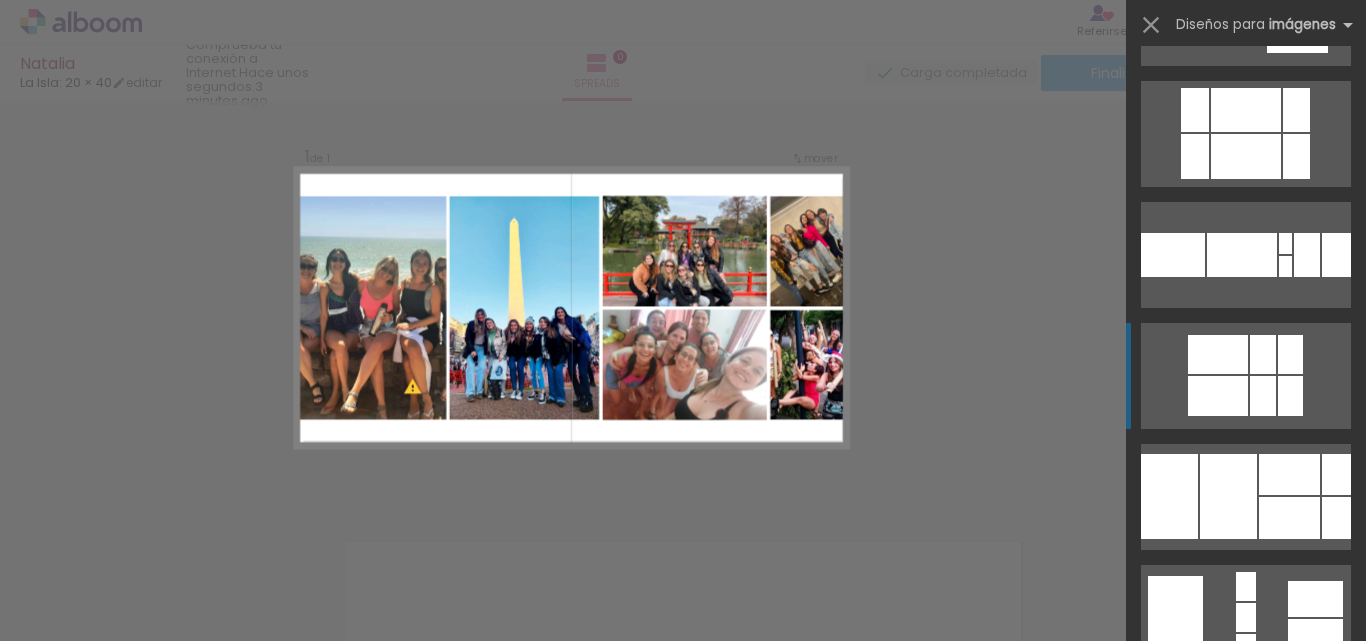 click at bounding box center (1224, 739) 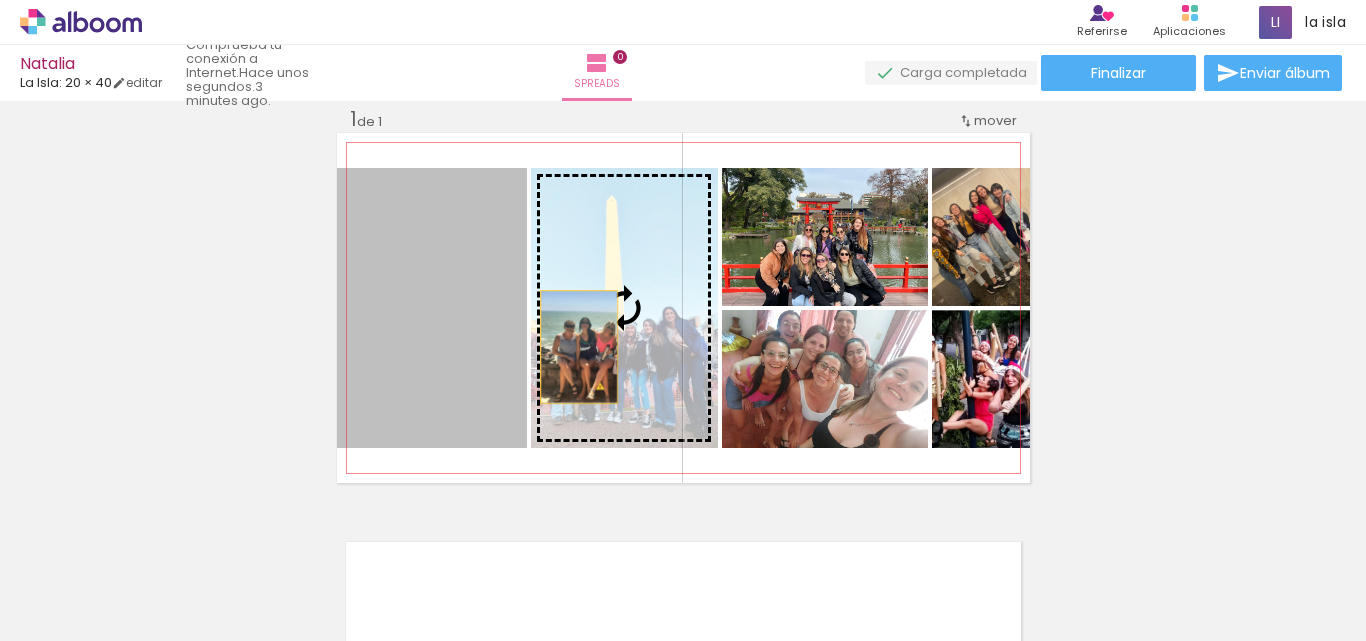 drag, startPoint x: 437, startPoint y: 350, endPoint x: 573, endPoint y: 347, distance: 136.03308 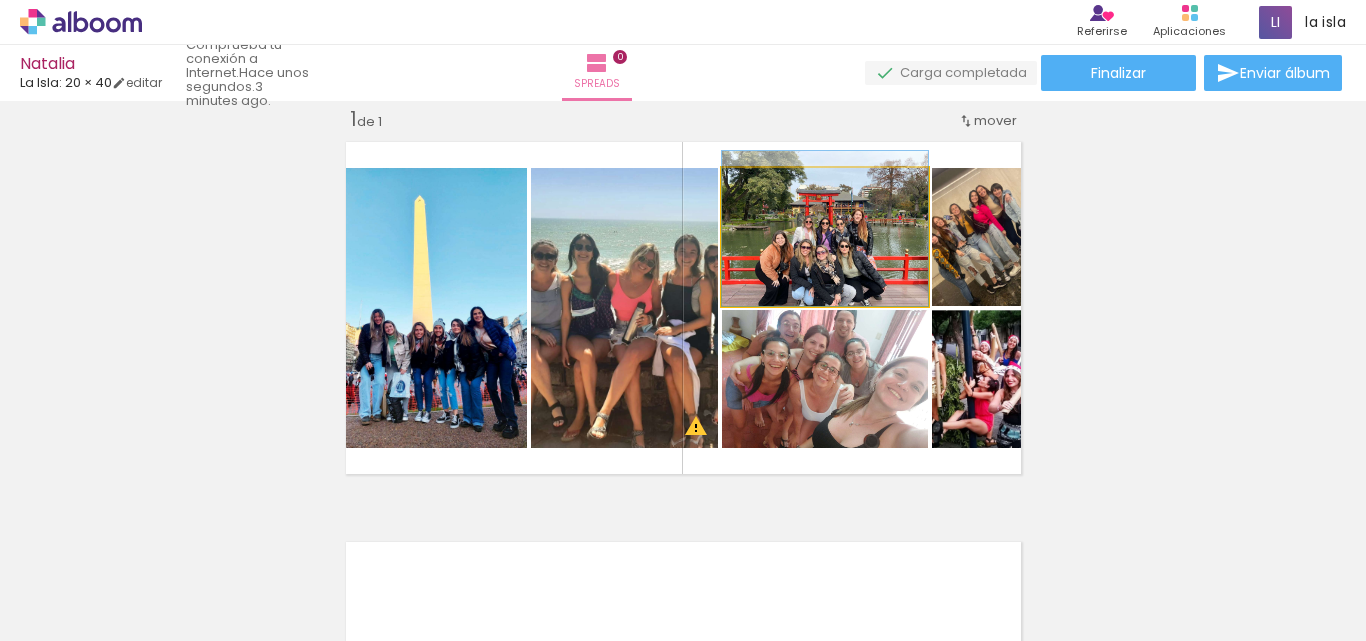 drag, startPoint x: 777, startPoint y: 281, endPoint x: 780, endPoint y: 265, distance: 16.27882 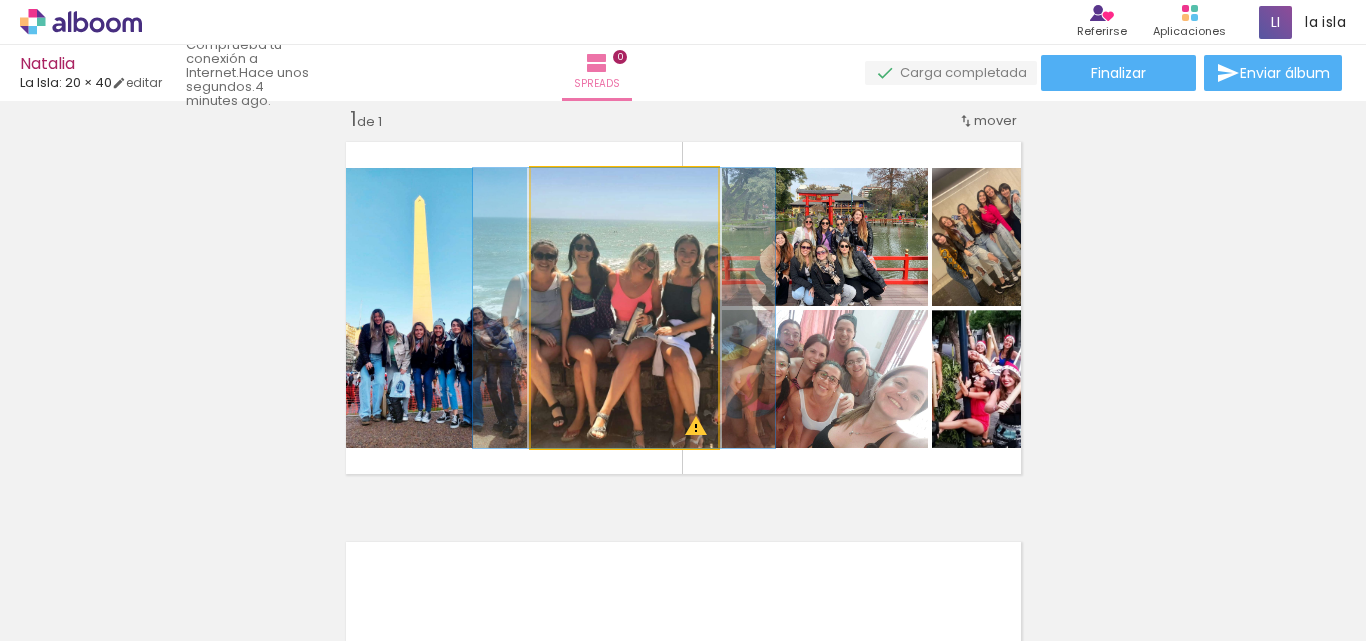click 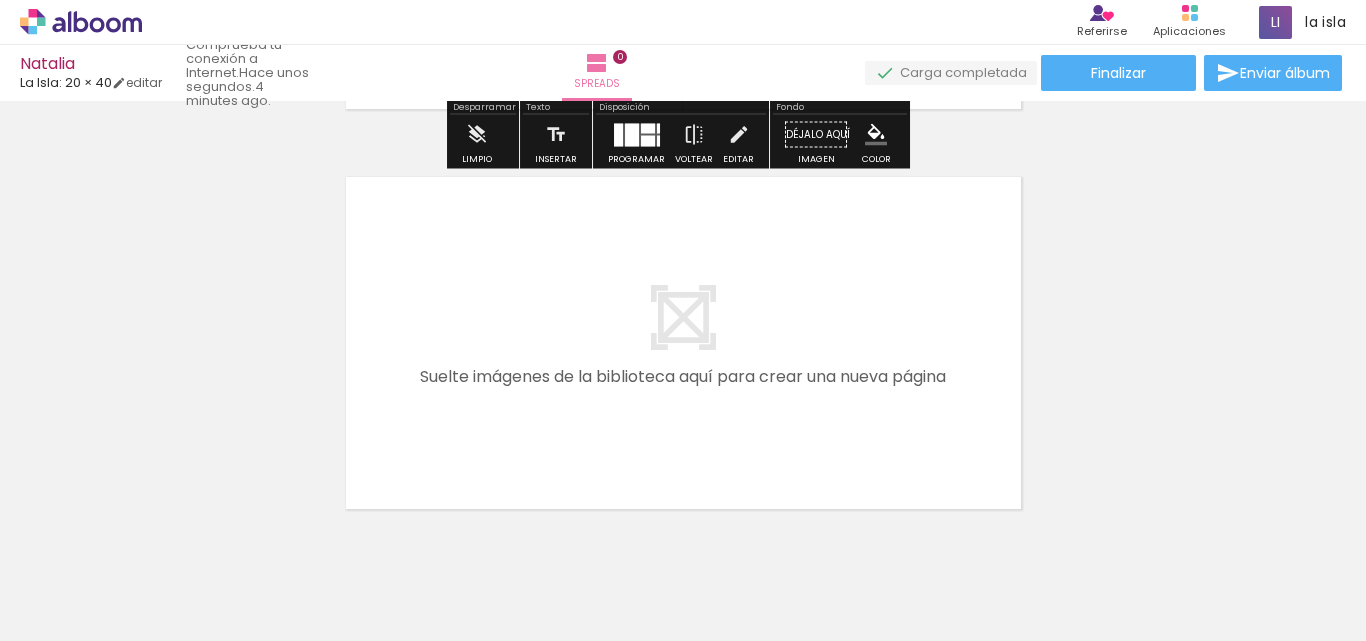scroll, scrollTop: 426, scrollLeft: 0, axis: vertical 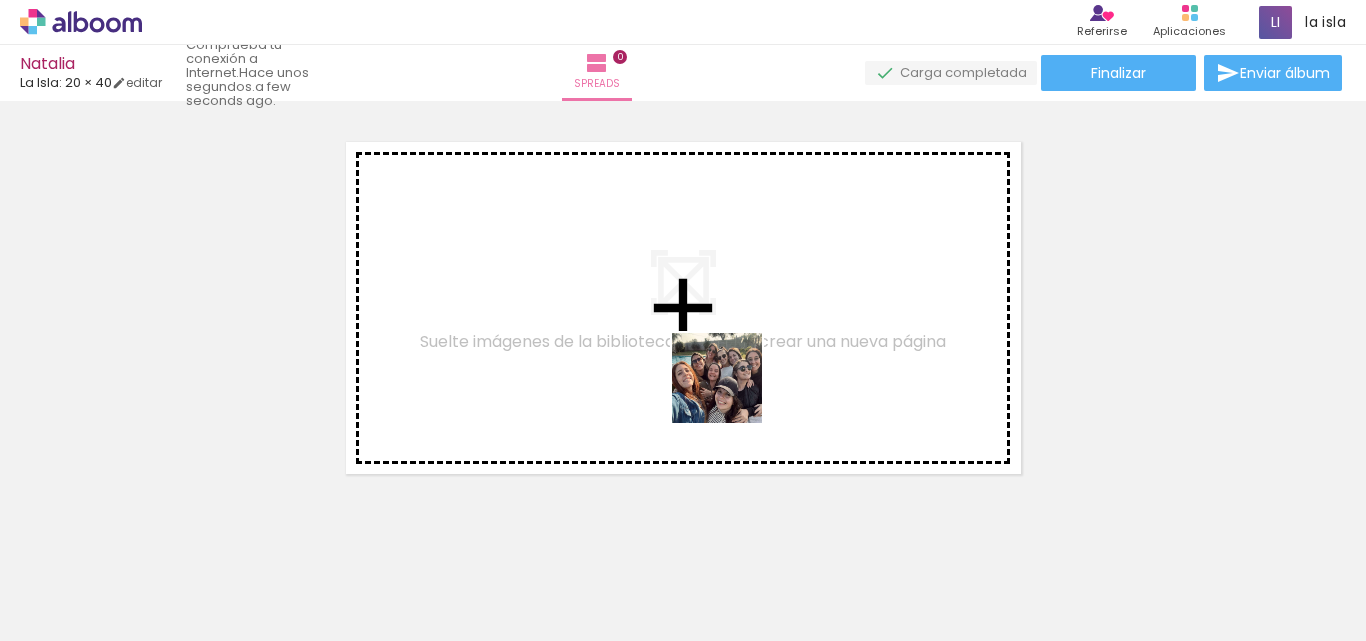 drag, startPoint x: 886, startPoint y: 594, endPoint x: 955, endPoint y: 570, distance: 73.05477 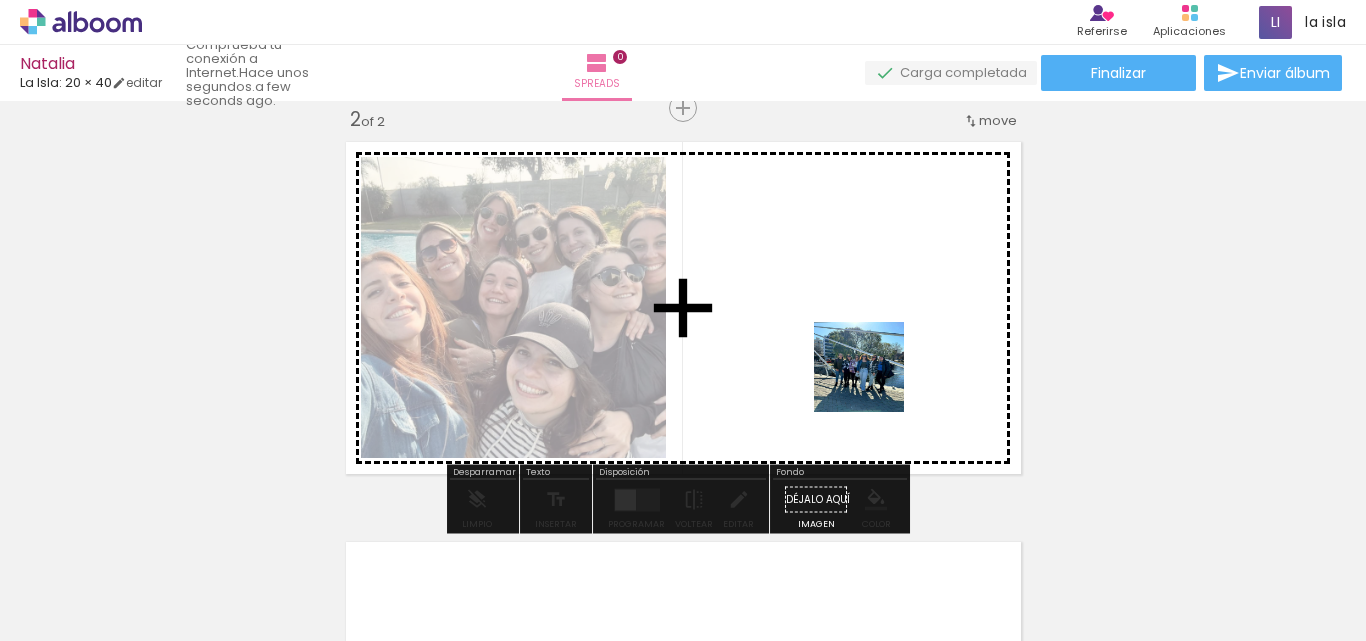 scroll, scrollTop: 426, scrollLeft: 0, axis: vertical 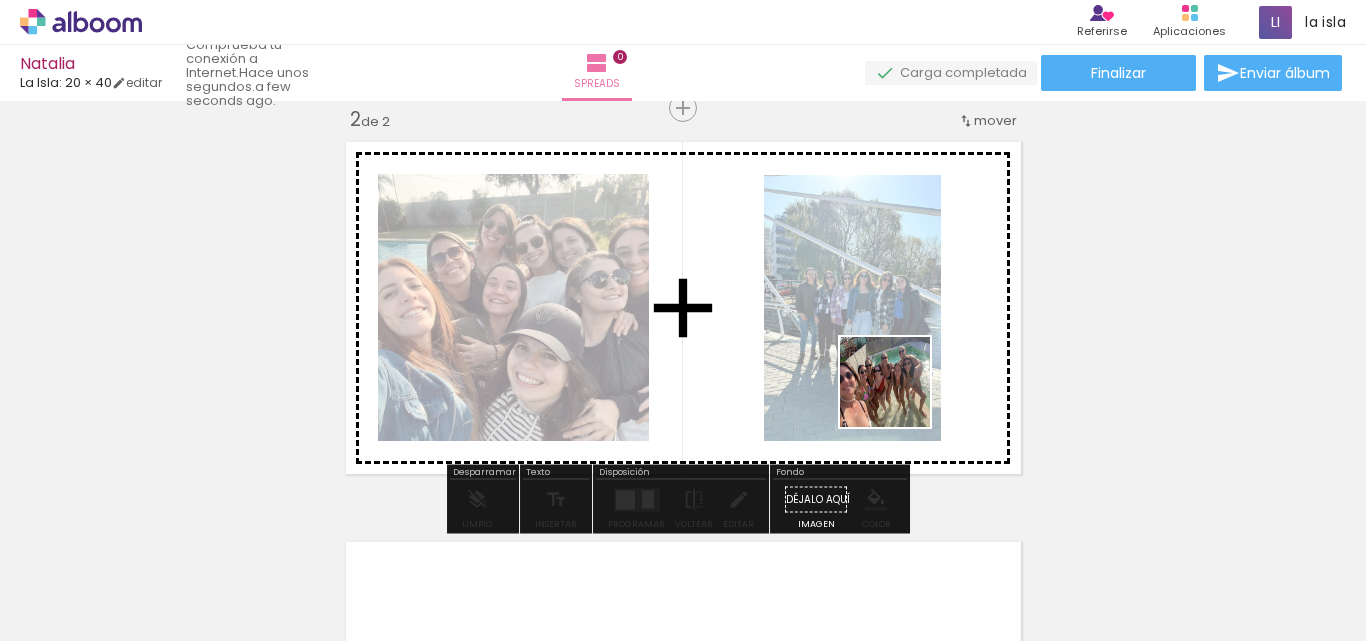 drag, startPoint x: 1078, startPoint y: 581, endPoint x: 1124, endPoint y: 591, distance: 47.07441 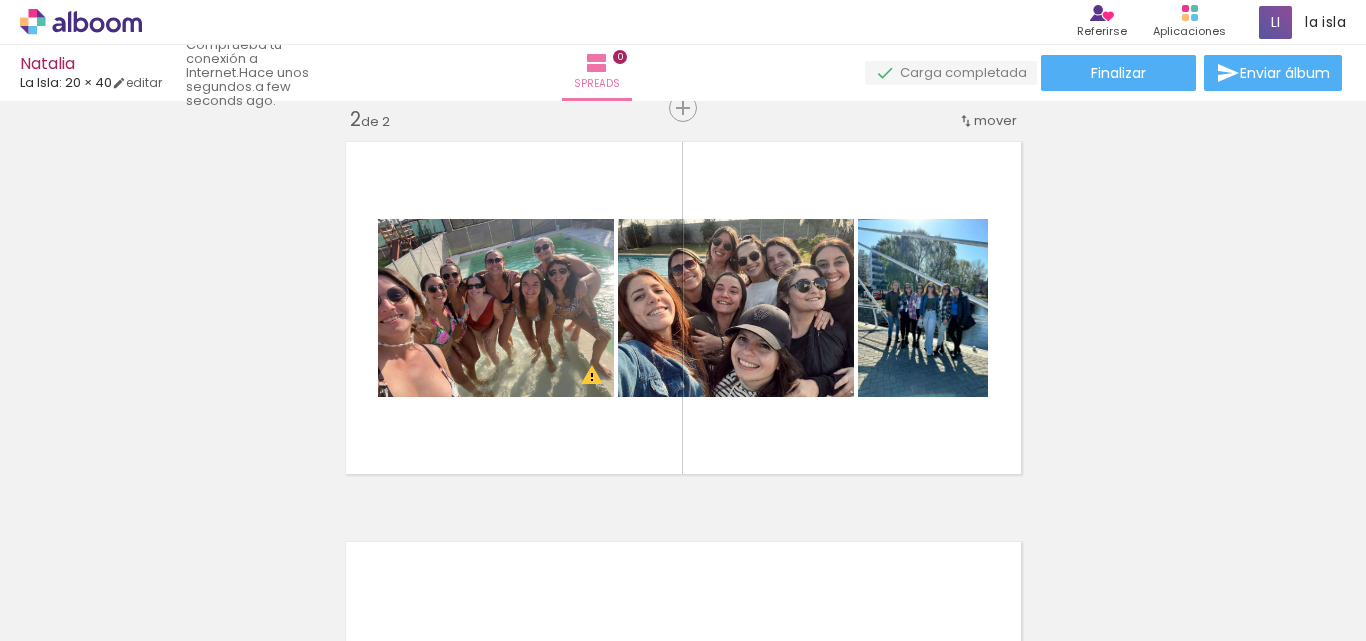 scroll, scrollTop: 0, scrollLeft: 427, axis: horizontal 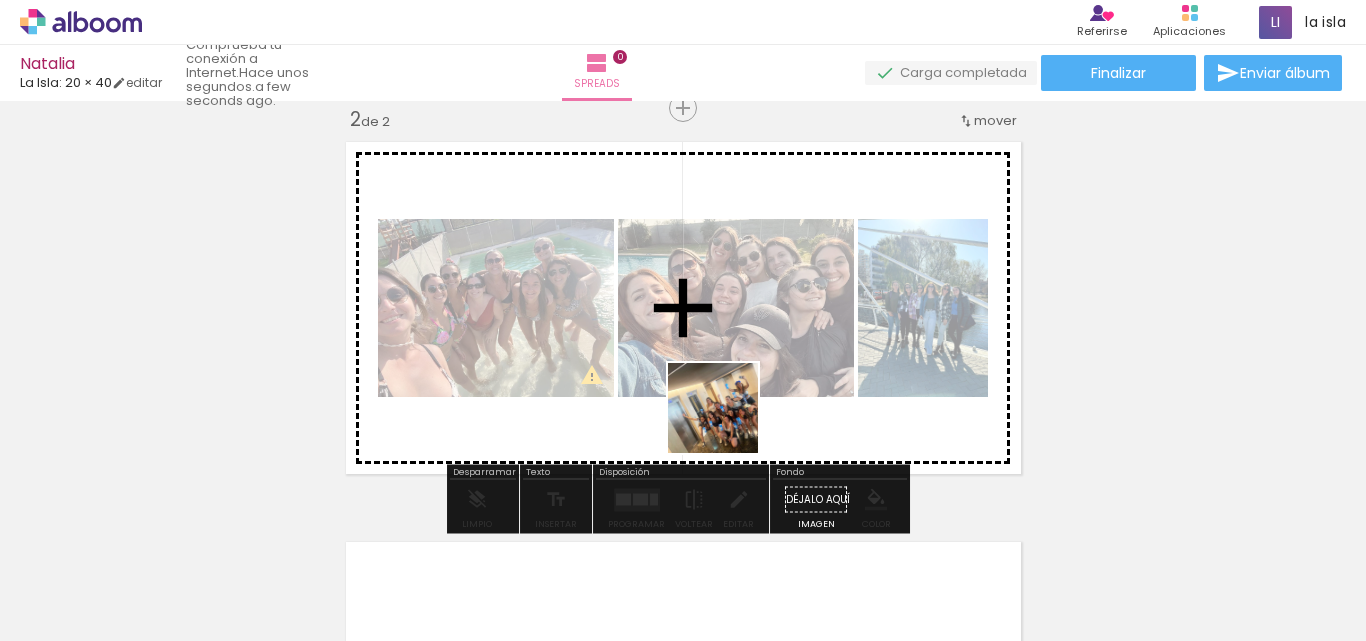 drag, startPoint x: 800, startPoint y: 587, endPoint x: 877, endPoint y: 583, distance: 77.10383 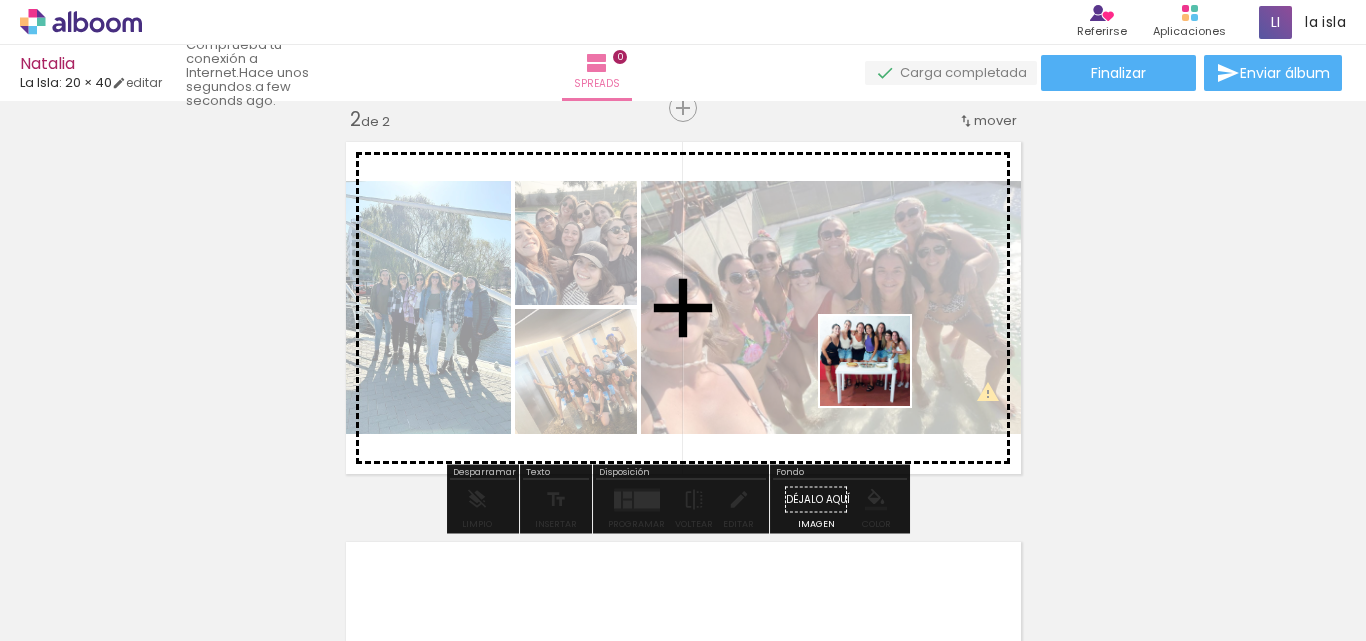 drag, startPoint x: 878, startPoint y: 584, endPoint x: 880, endPoint y: 374, distance: 210.00952 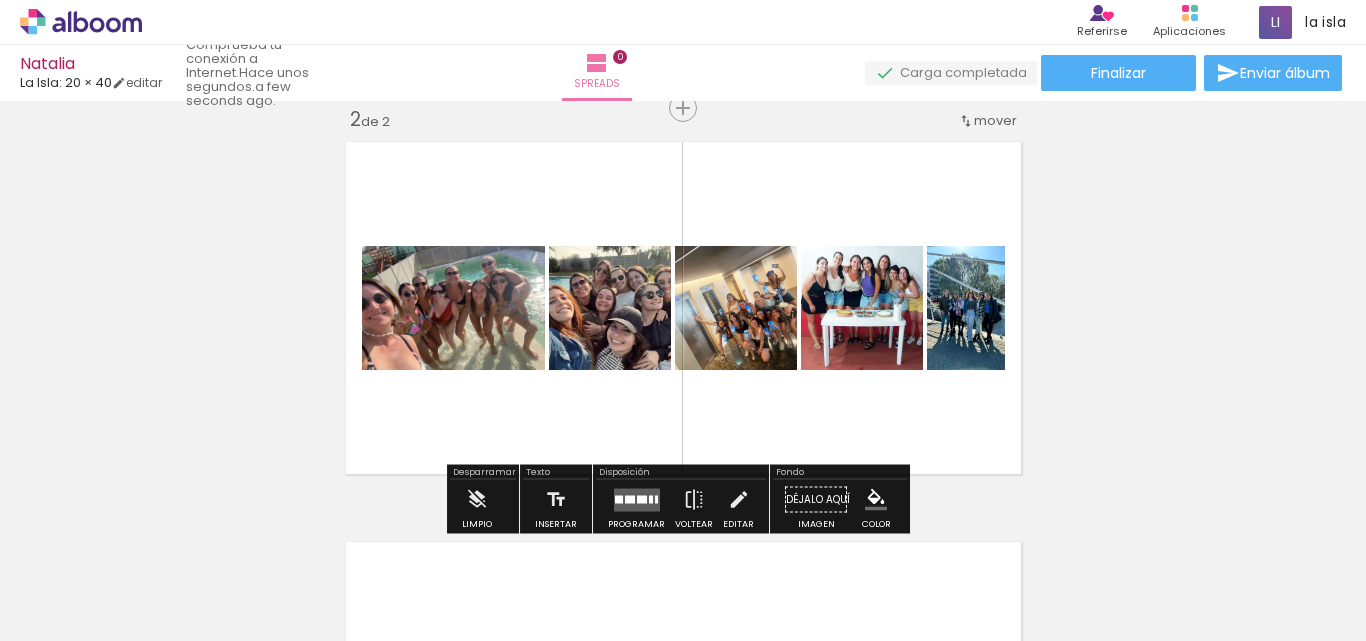 drag, startPoint x: 978, startPoint y: 579, endPoint x: 931, endPoint y: 596, distance: 49.979996 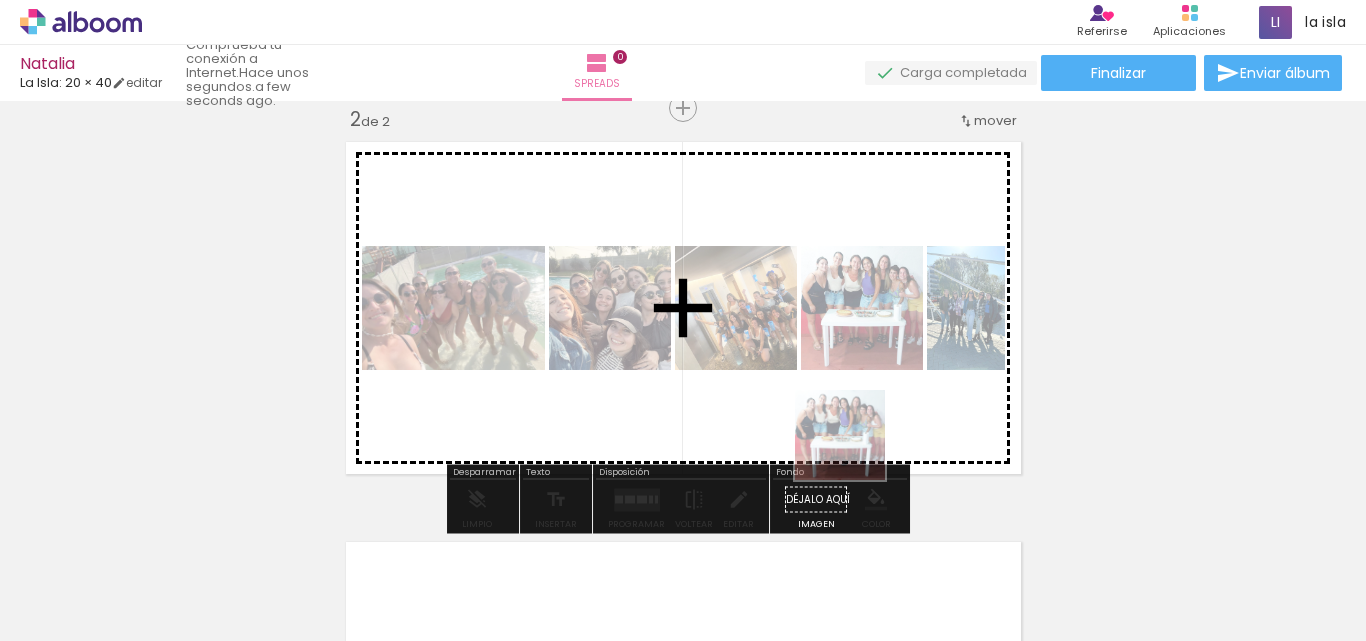 drag, startPoint x: 900, startPoint y: 572, endPoint x: 823, endPoint y: 372, distance: 214.31052 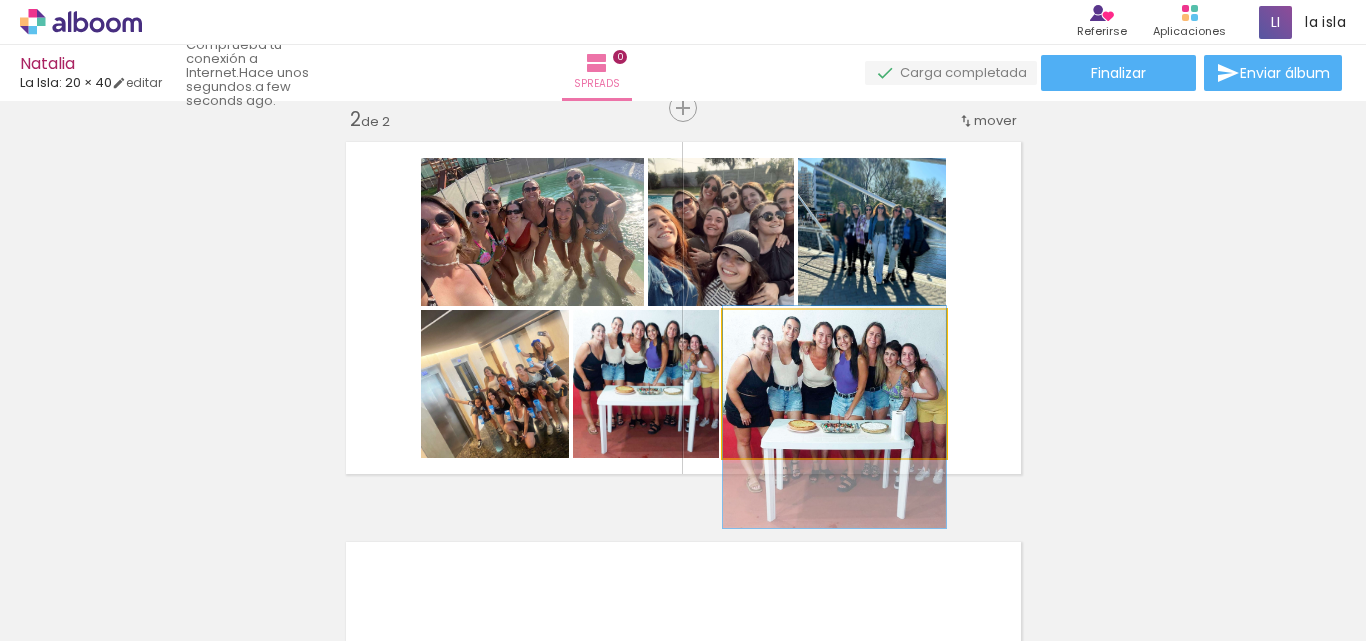 drag, startPoint x: 879, startPoint y: 394, endPoint x: 879, endPoint y: 427, distance: 33 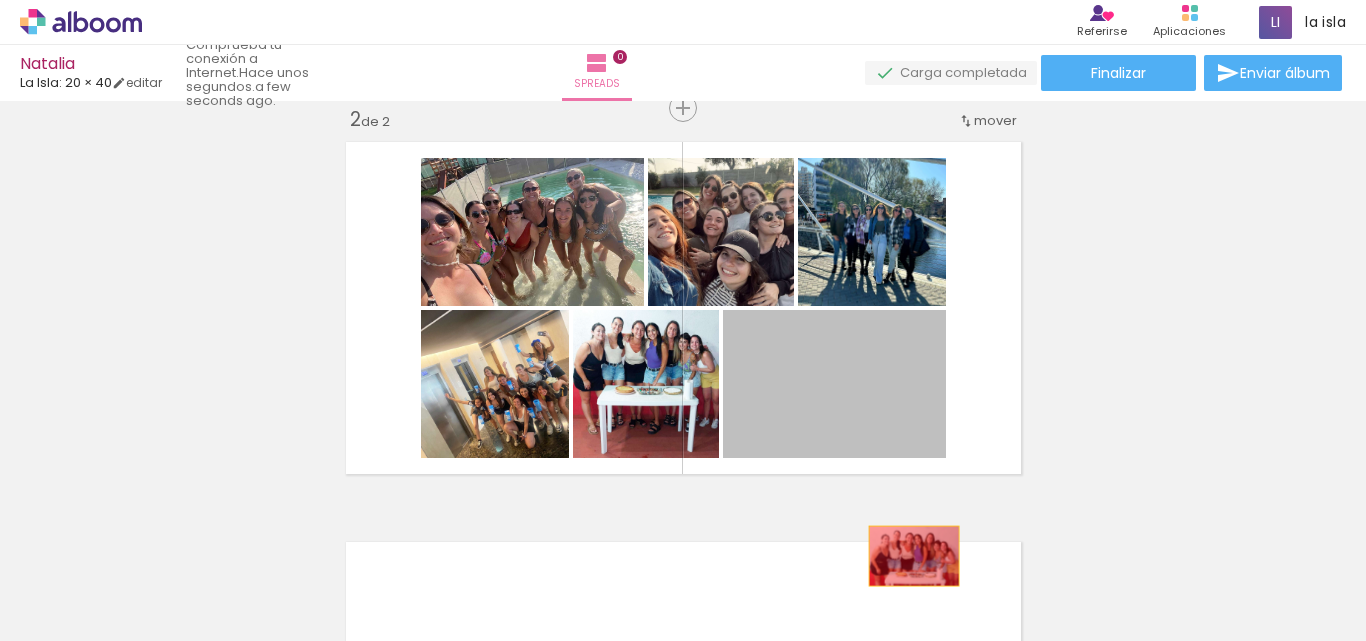 drag, startPoint x: 910, startPoint y: 484, endPoint x: 906, endPoint y: 573, distance: 89.08984 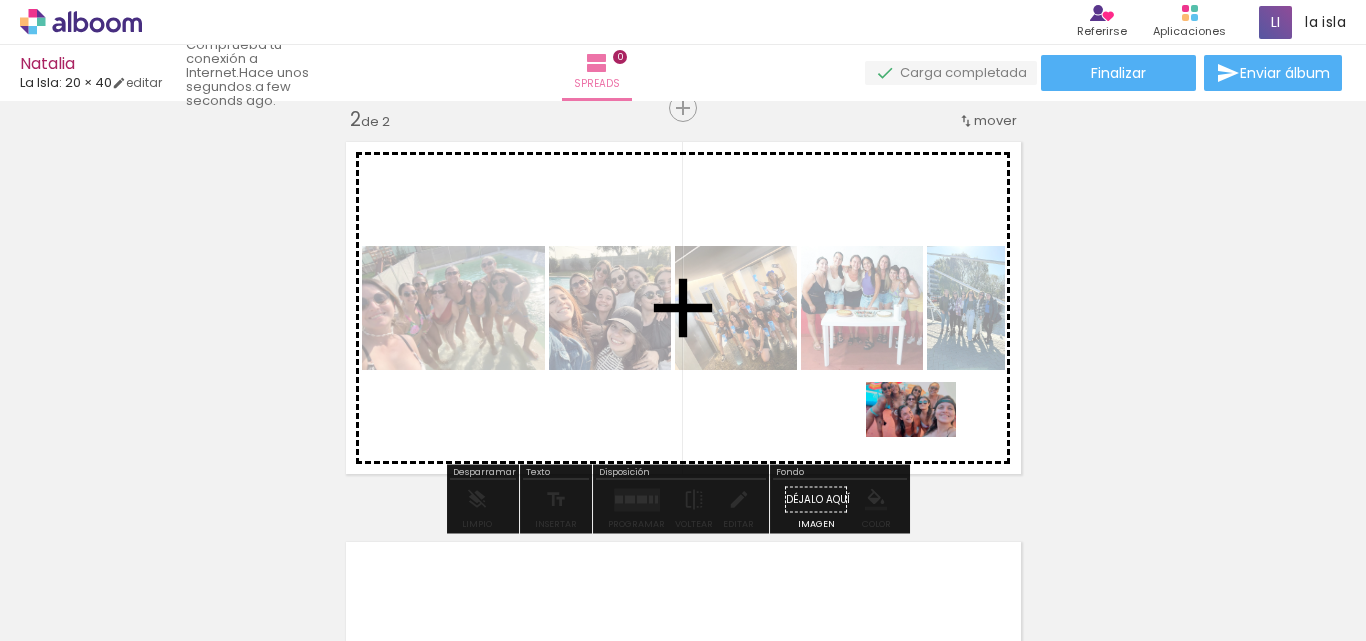 drag, startPoint x: 1023, startPoint y: 585, endPoint x: 926, endPoint y: 442, distance: 172.79468 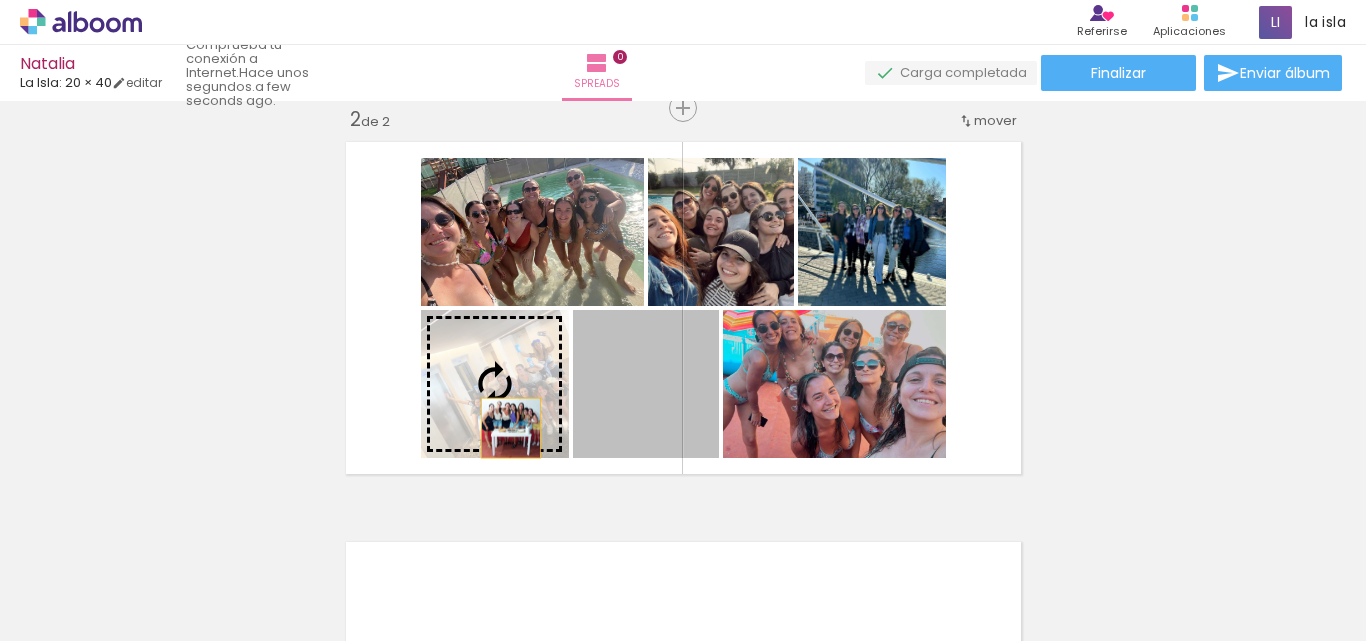 drag, startPoint x: 653, startPoint y: 424, endPoint x: 501, endPoint y: 428, distance: 152.05263 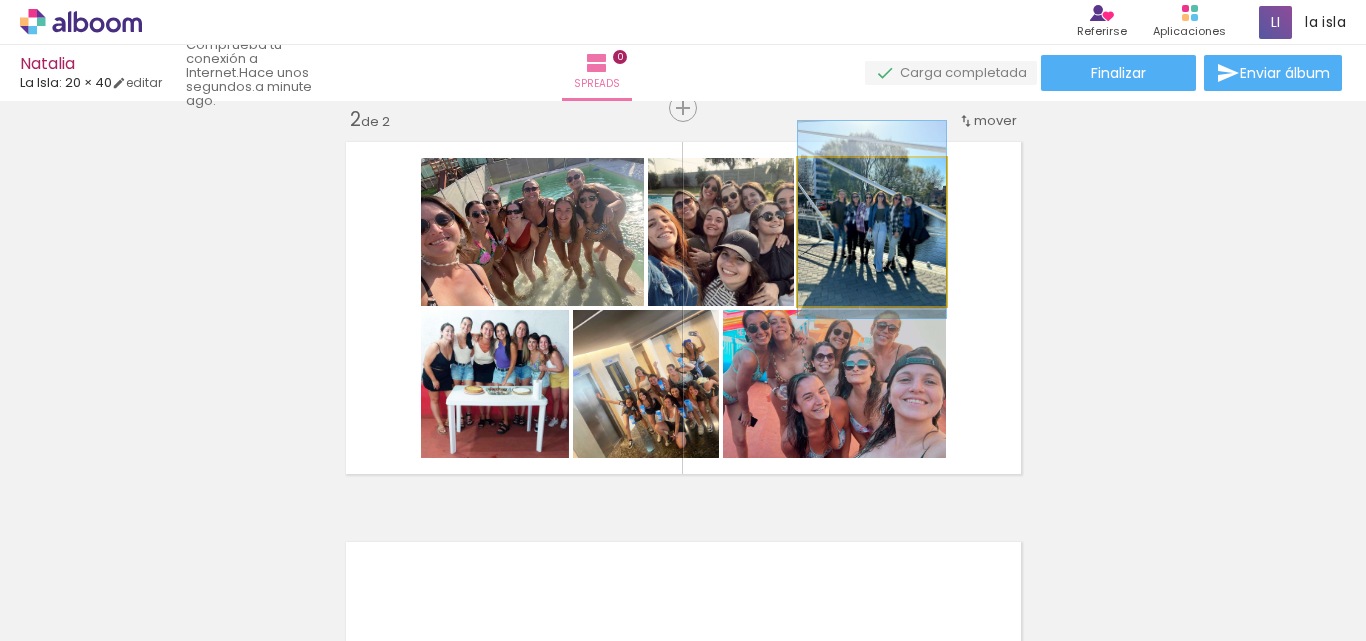 drag, startPoint x: 895, startPoint y: 251, endPoint x: 885, endPoint y: 239, distance: 15.6205 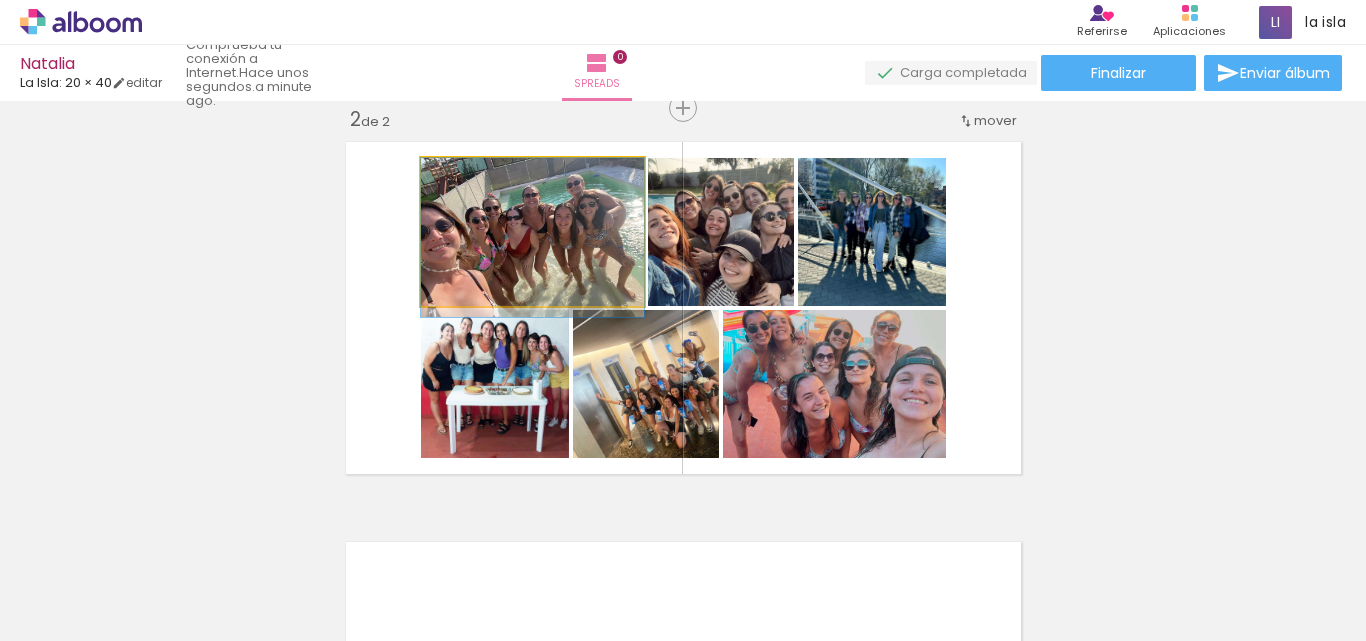 drag, startPoint x: 600, startPoint y: 277, endPoint x: 582, endPoint y: 283, distance: 18.973665 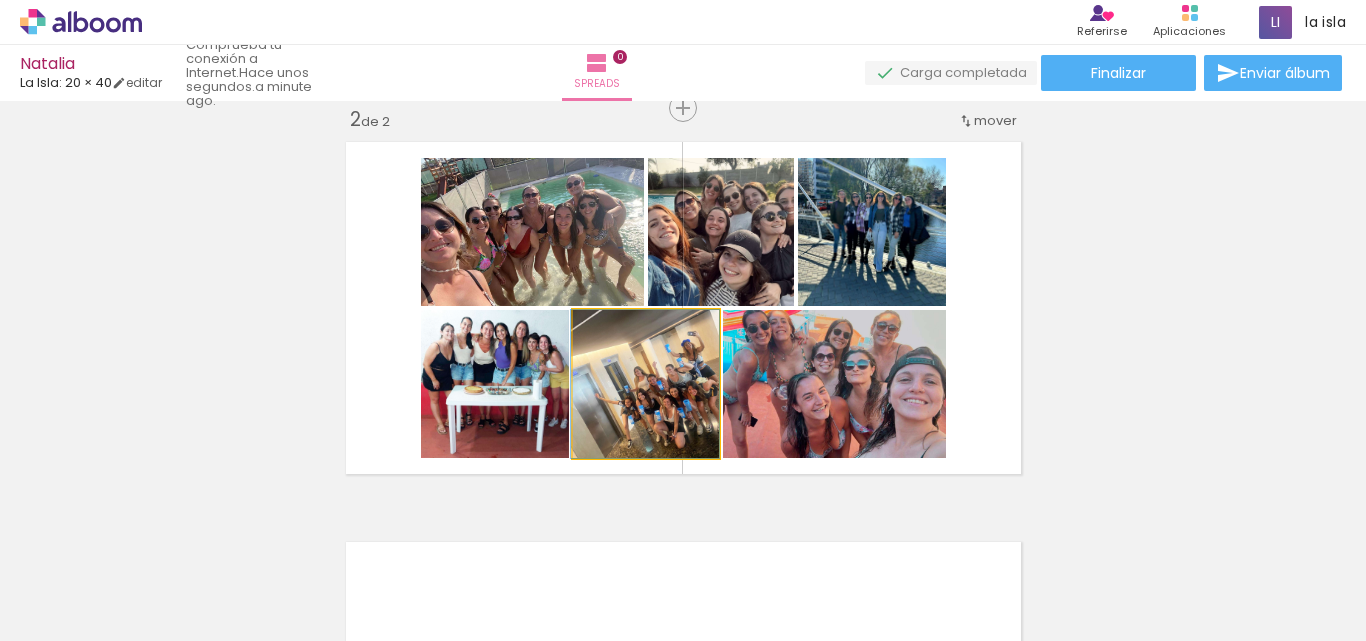drag, startPoint x: 647, startPoint y: 383, endPoint x: 633, endPoint y: 387, distance: 14.56022 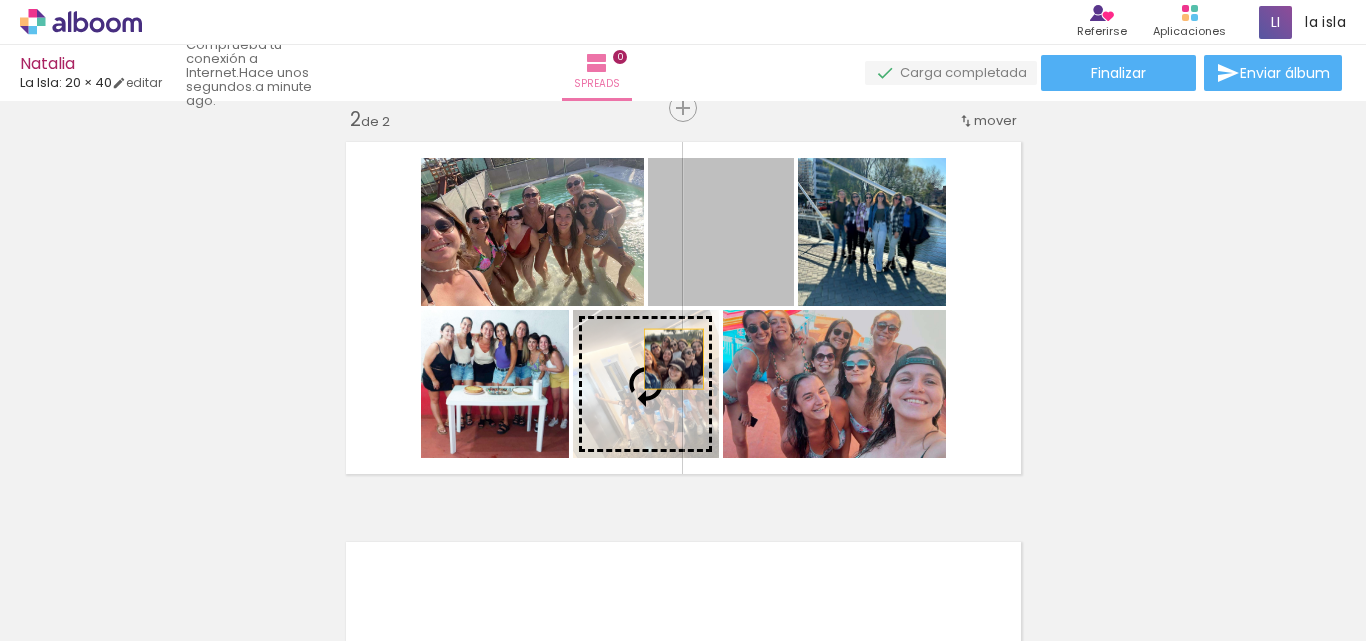 drag, startPoint x: 742, startPoint y: 258, endPoint x: 659, endPoint y: 378, distance: 145.9075 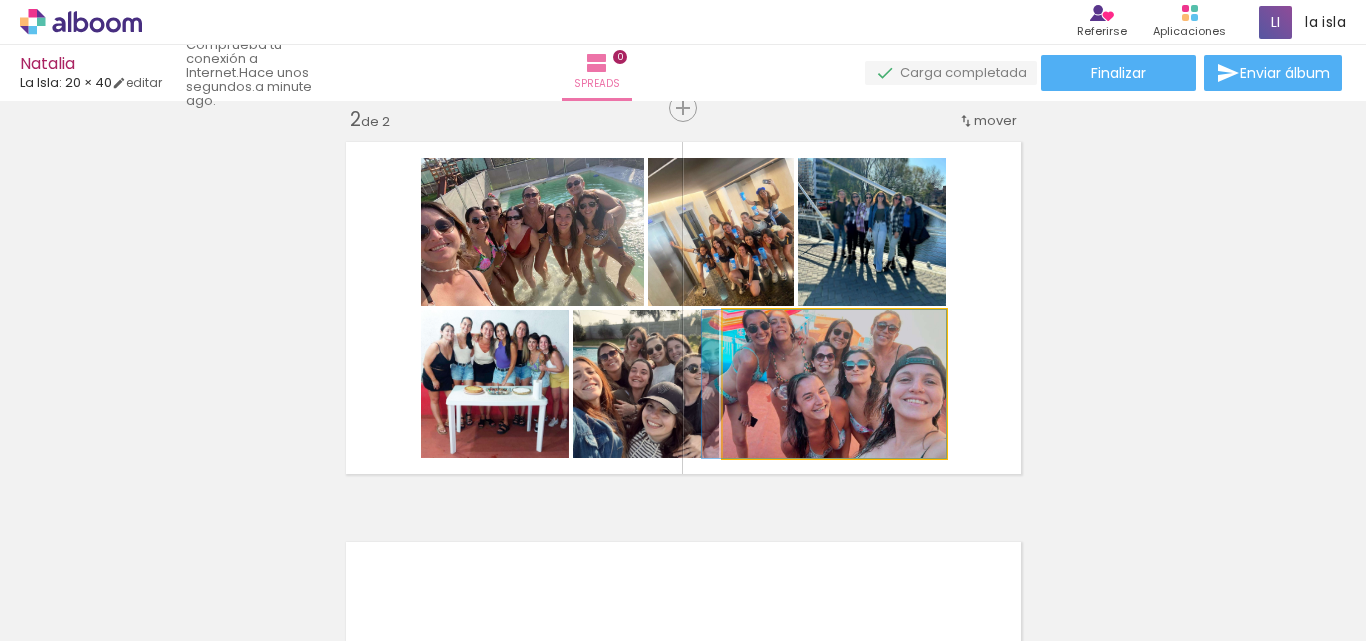 drag, startPoint x: 830, startPoint y: 378, endPoint x: 799, endPoint y: 400, distance: 38.013157 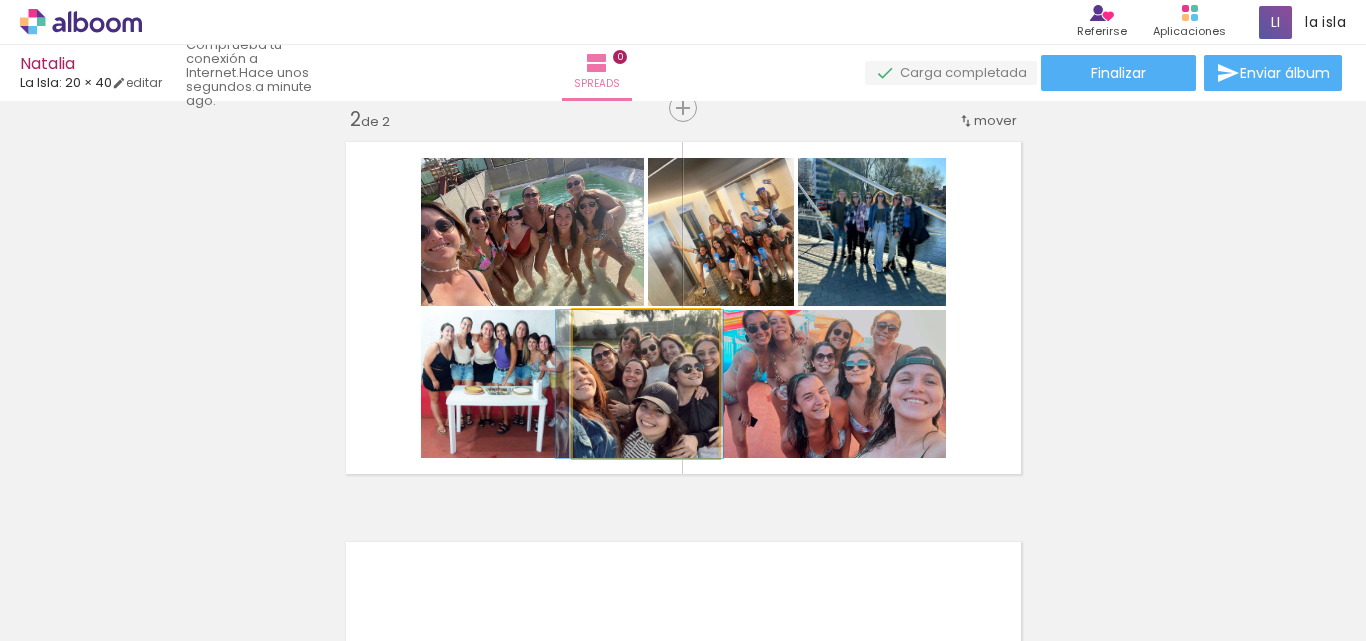 drag, startPoint x: 668, startPoint y: 411, endPoint x: 662, endPoint y: 420, distance: 10.816654 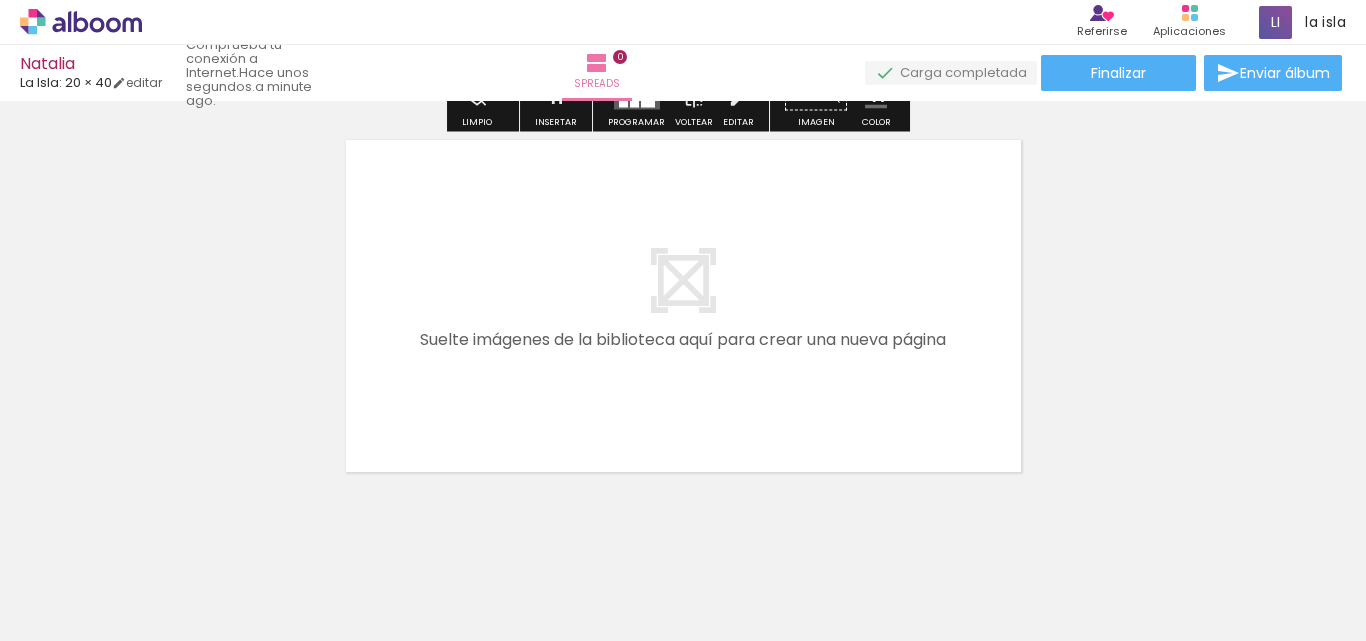 scroll, scrollTop: 863, scrollLeft: 0, axis: vertical 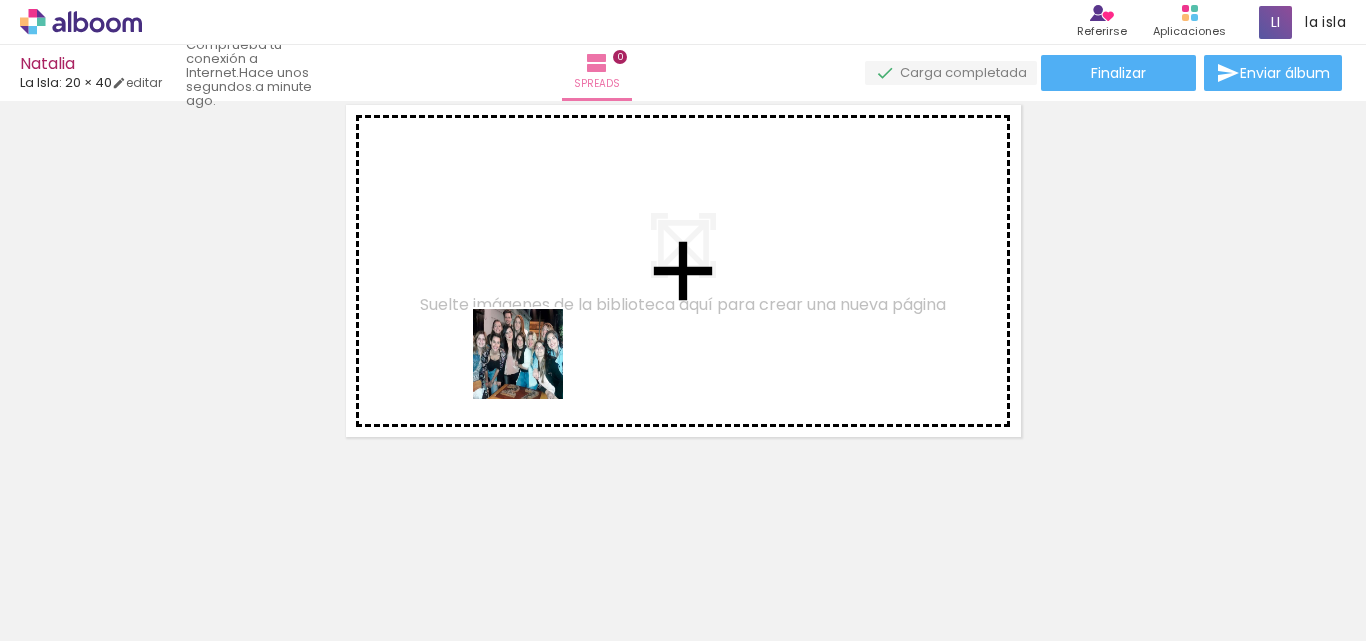 drag, startPoint x: 489, startPoint y: 582, endPoint x: 561, endPoint y: 568, distance: 73.34848 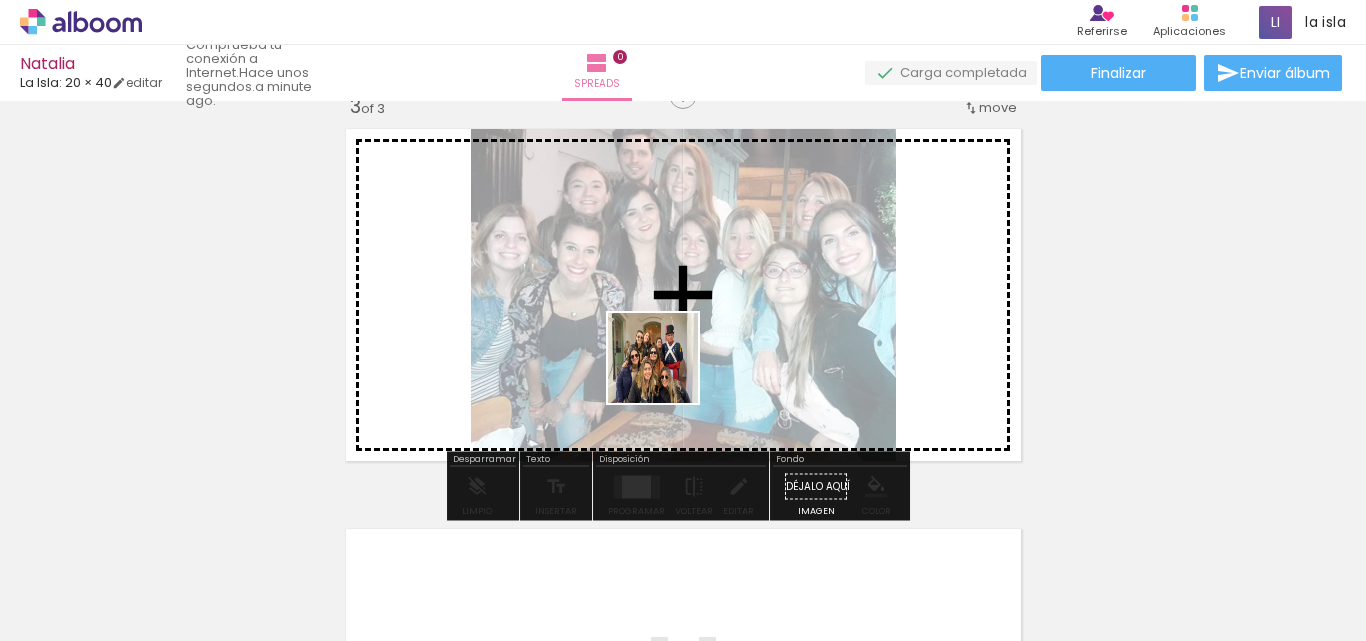 scroll, scrollTop: 826, scrollLeft: 0, axis: vertical 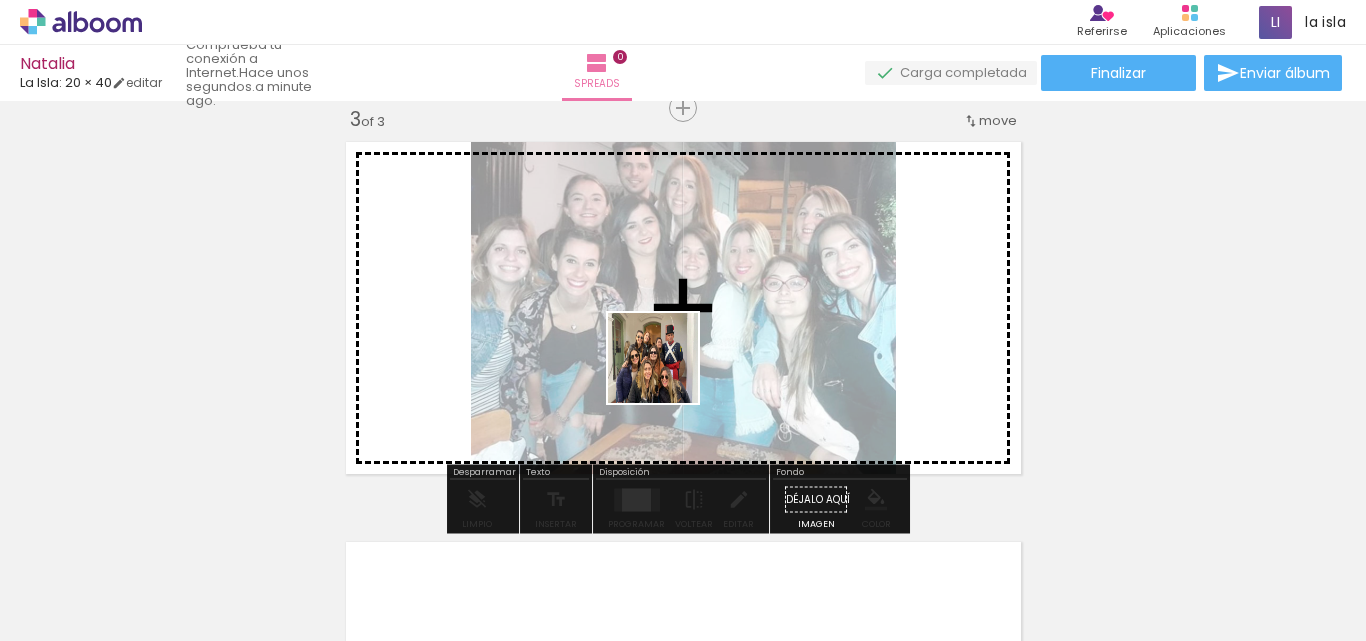 drag, startPoint x: 584, startPoint y: 566, endPoint x: 705, endPoint y: 582, distance: 122.05327 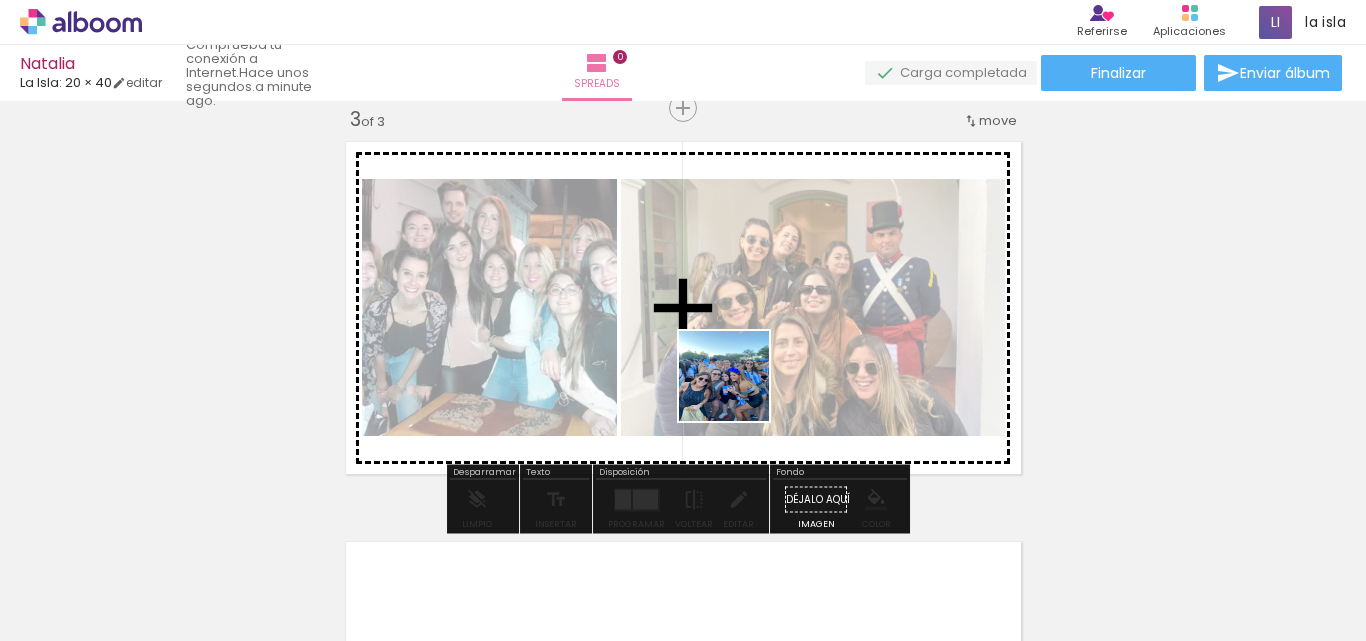 drag, startPoint x: 702, startPoint y: 564, endPoint x: 826, endPoint y: 595, distance: 127.81628 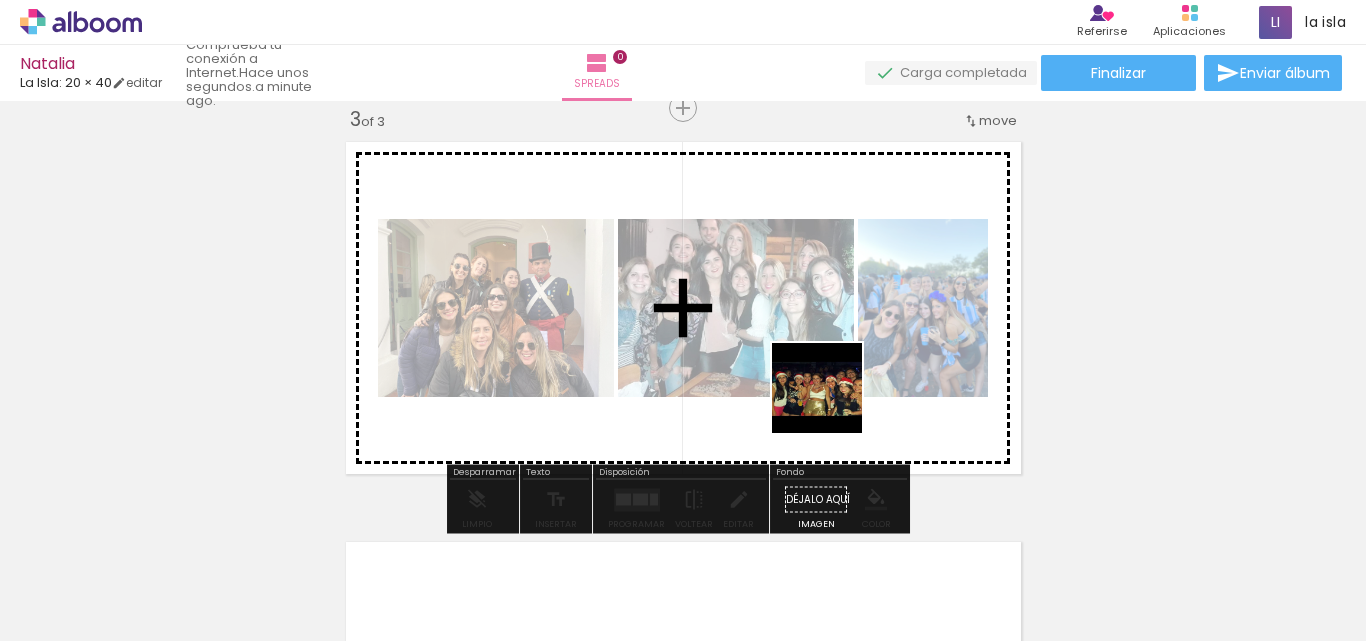 drag, startPoint x: 814, startPoint y: 595, endPoint x: 908, endPoint y: 572, distance: 96.77293 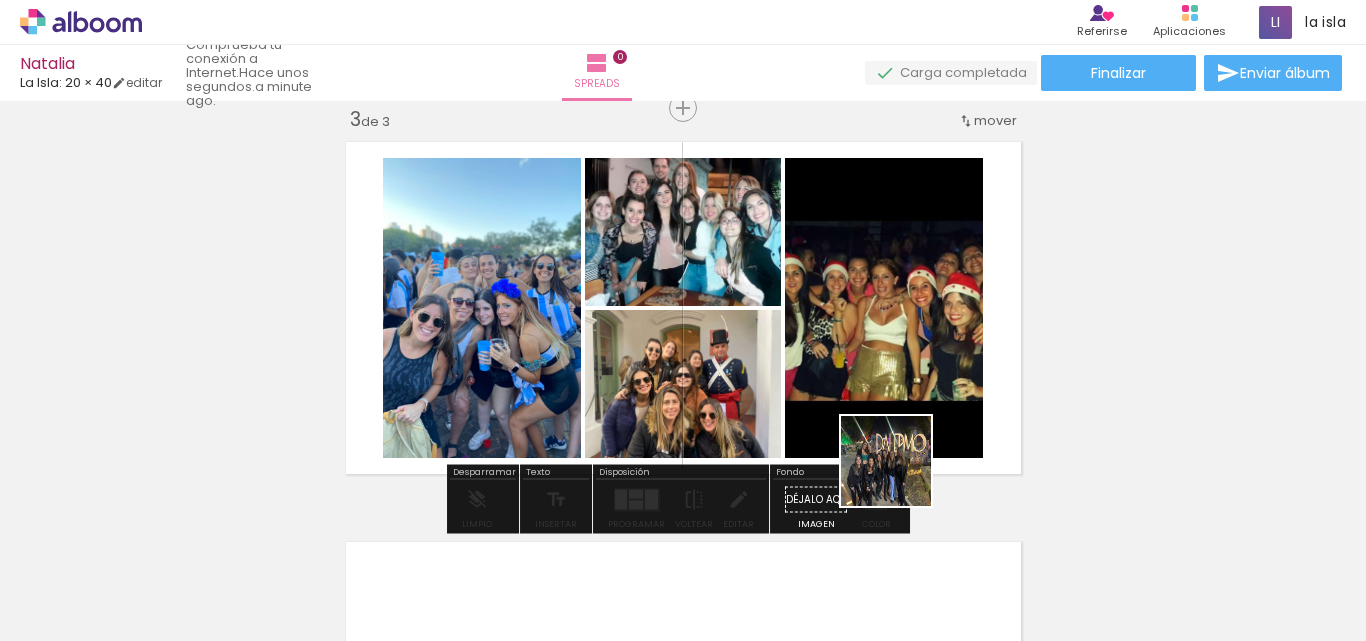 drag, startPoint x: 909, startPoint y: 575, endPoint x: 906, endPoint y: 402, distance: 173.02602 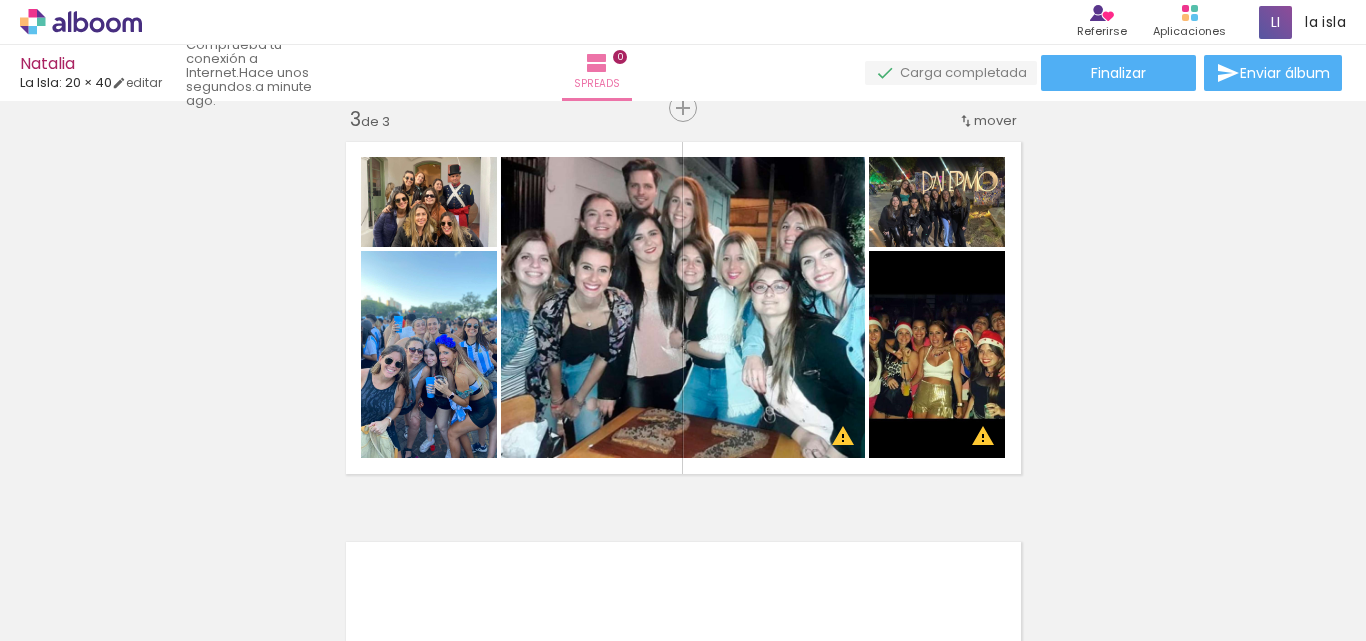 scroll, scrollTop: 0, scrollLeft: 1551, axis: horizontal 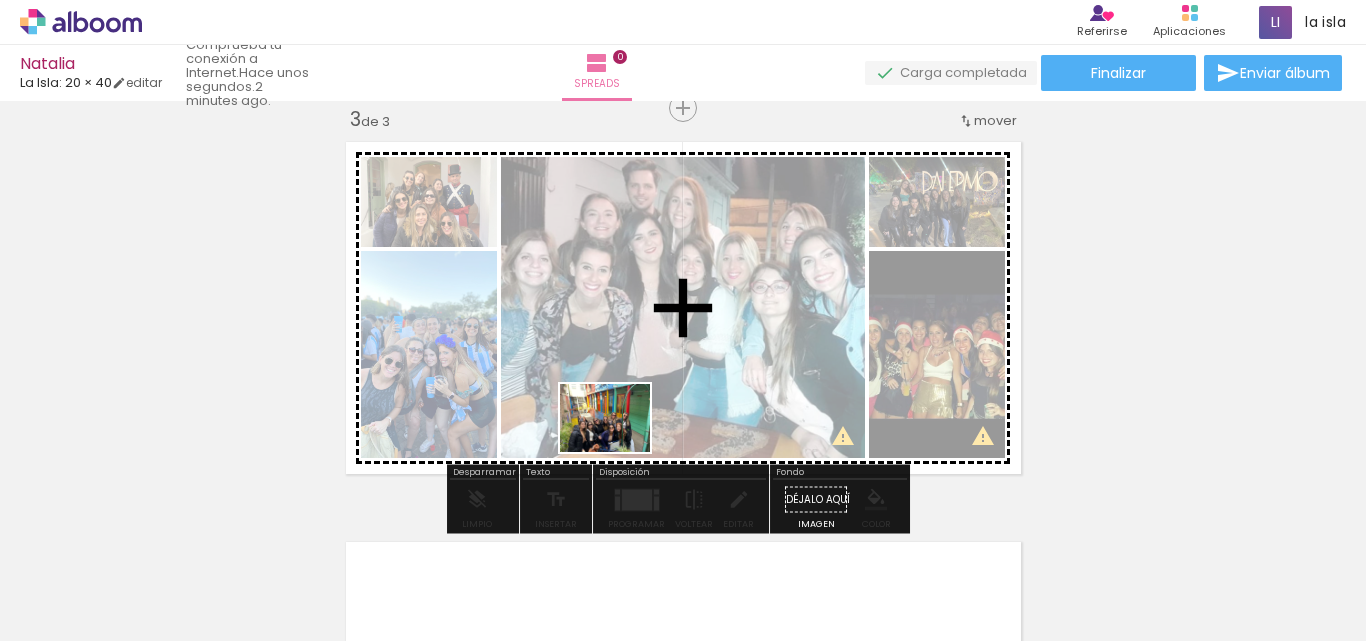 drag, startPoint x: 555, startPoint y: 595, endPoint x: 621, endPoint y: 434, distance: 174.00287 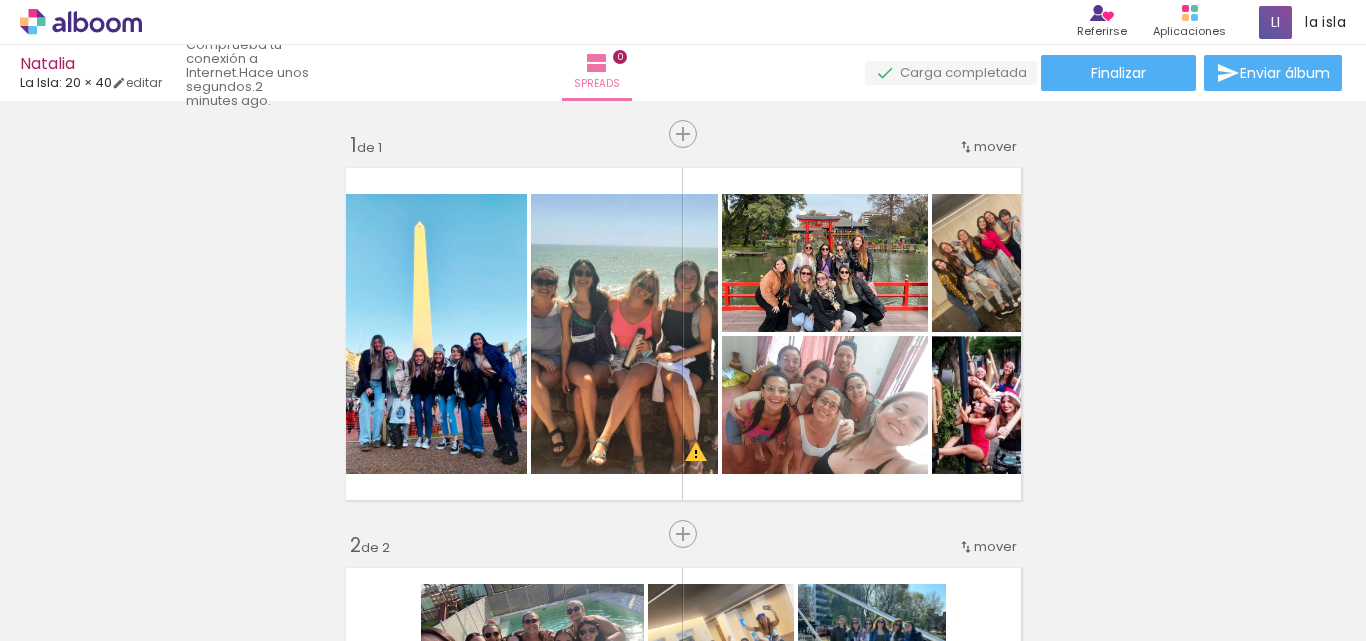 click at bounding box center (683, 320) 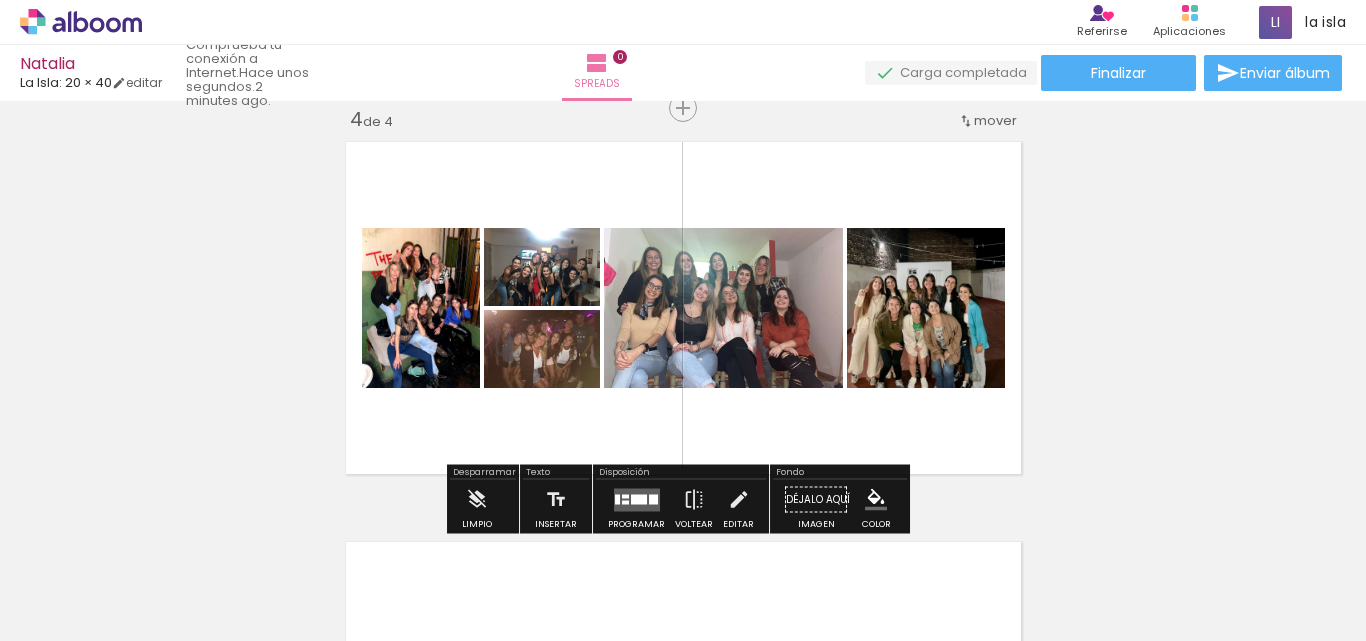 scroll, scrollTop: 2400, scrollLeft: 0, axis: vertical 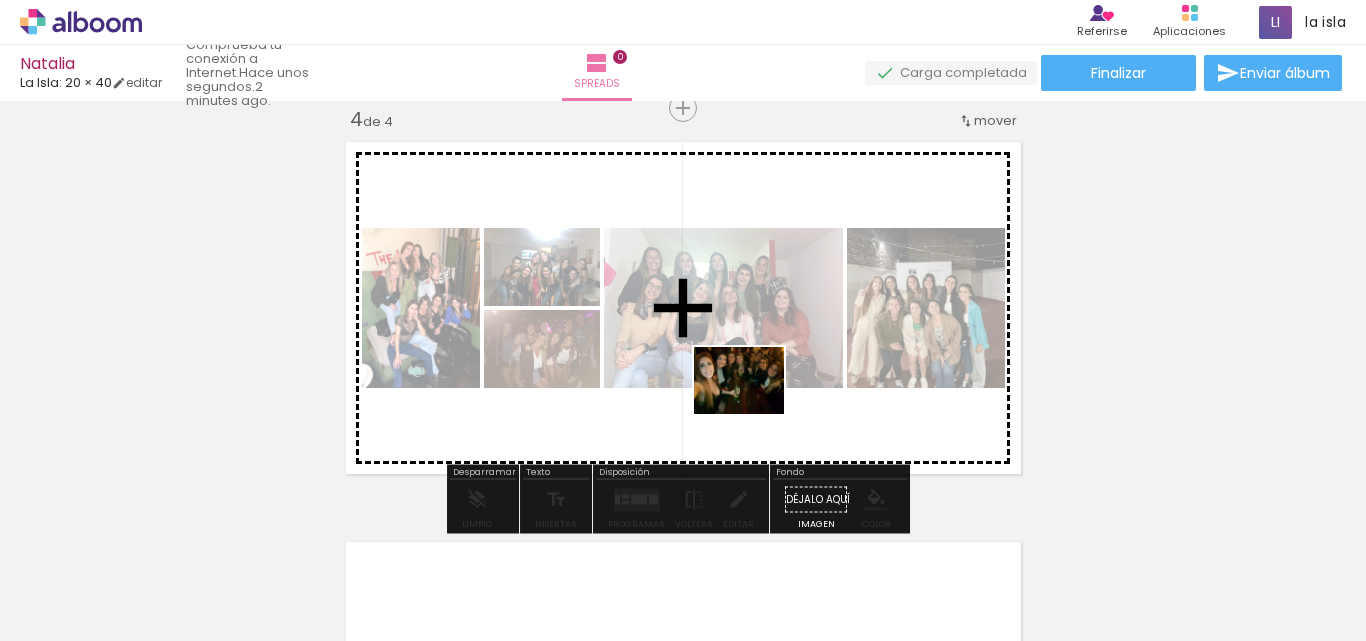 drag, startPoint x: 736, startPoint y: 556, endPoint x: 755, endPoint y: 407, distance: 150.20653 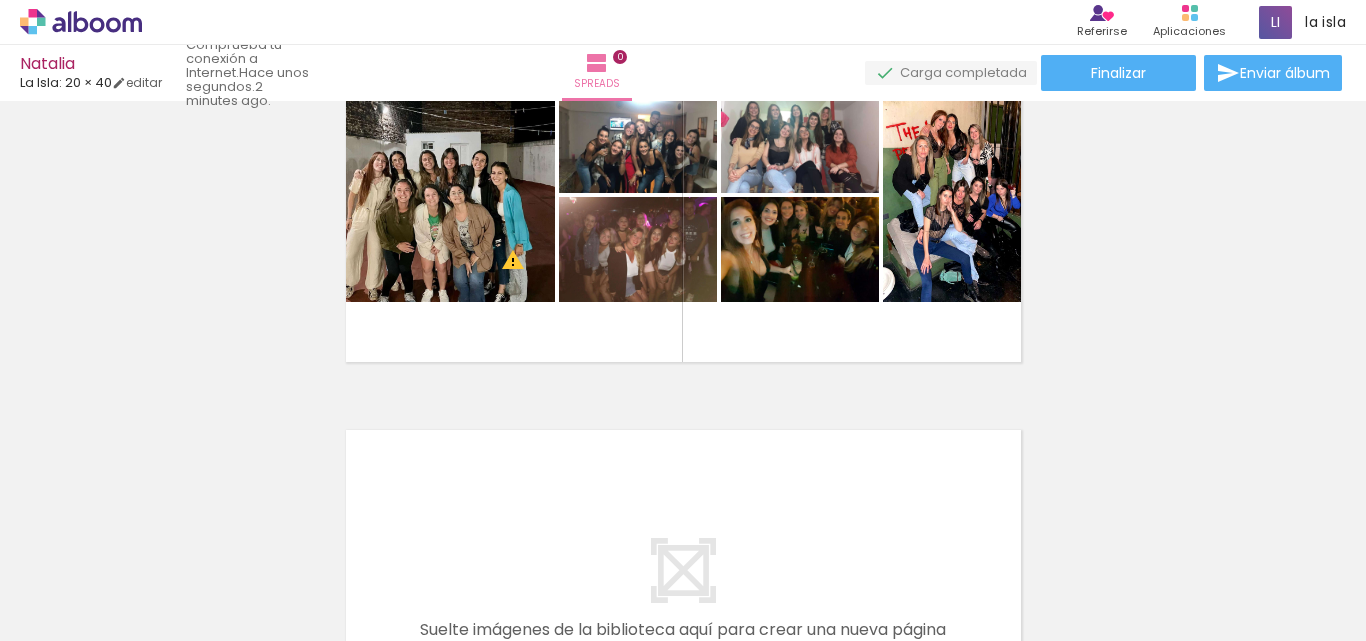 scroll, scrollTop: 1200, scrollLeft: 0, axis: vertical 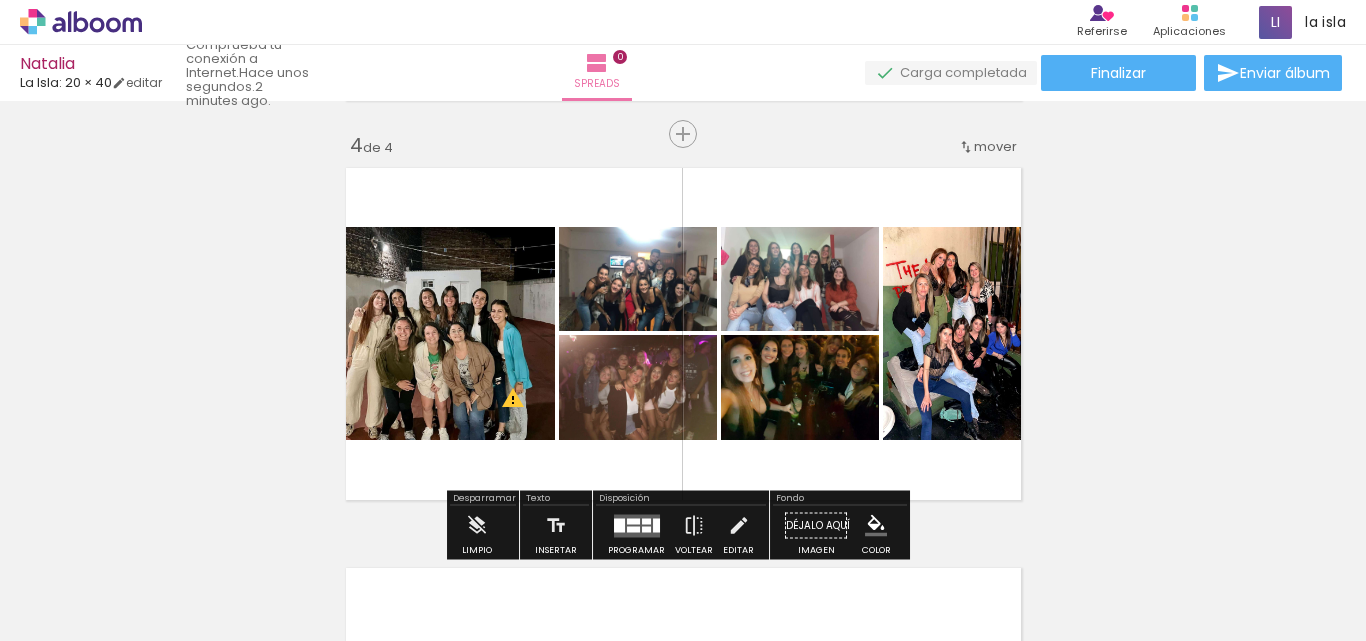 click on "Añadir spread 1  de 1  Añadir spread 2  de 2  Añadir spread 3  de 3  Añadir spread 4  de 4 Designbox ampliará su imagen en un 160% al exportarla. Designbox ampliará su imagen en un 168% al exportarla. Designbox will upscale your image in 154% when exporting." at bounding box center [683, -92] 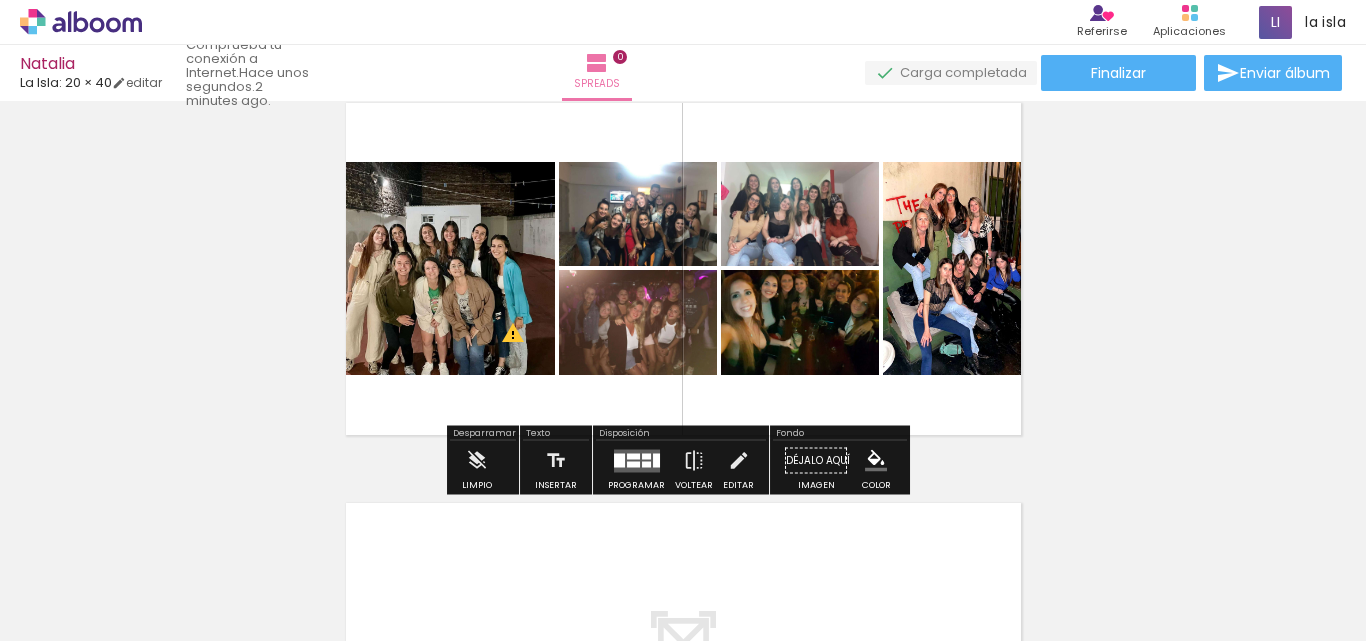 scroll, scrollTop: 1300, scrollLeft: 0, axis: vertical 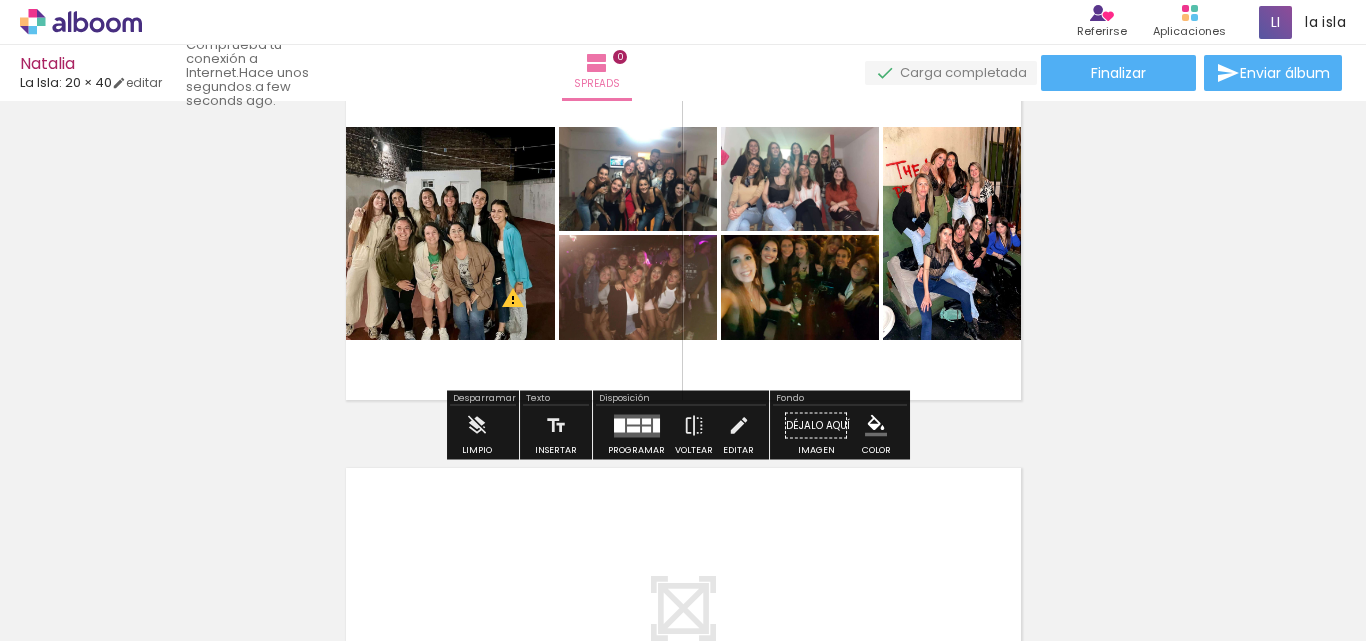 click at bounding box center [637, 425] 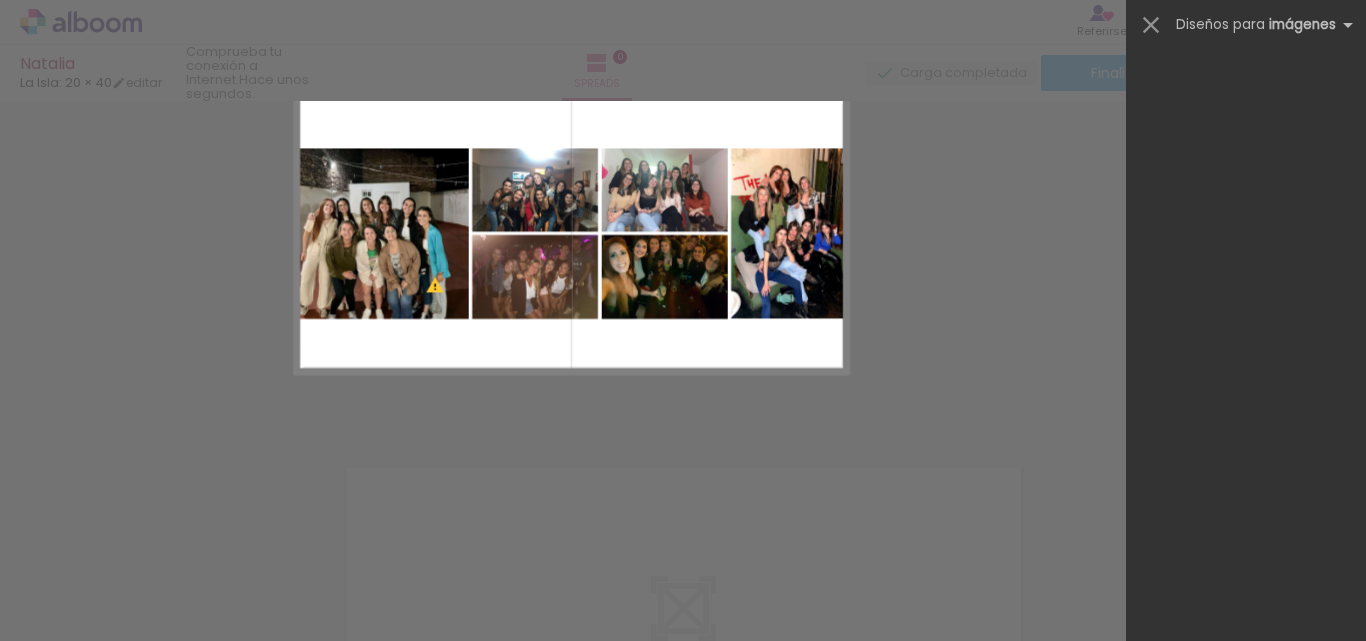 scroll, scrollTop: 0, scrollLeft: 0, axis: both 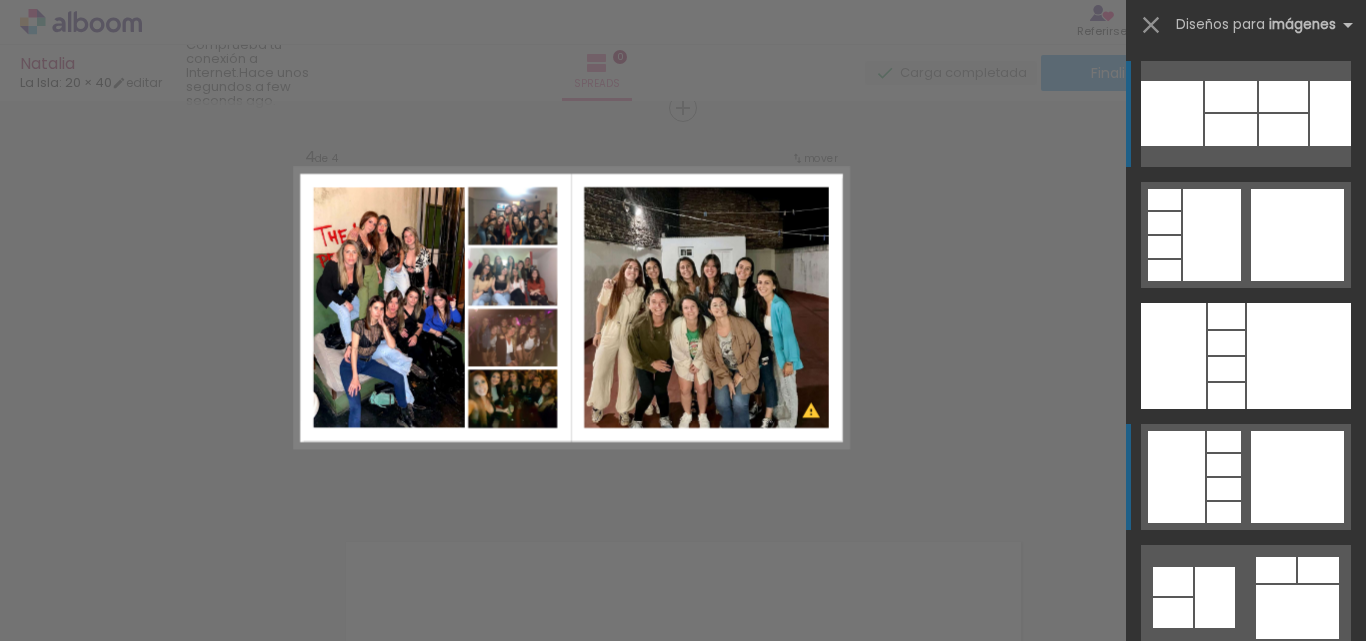 click at bounding box center (1297, 235) 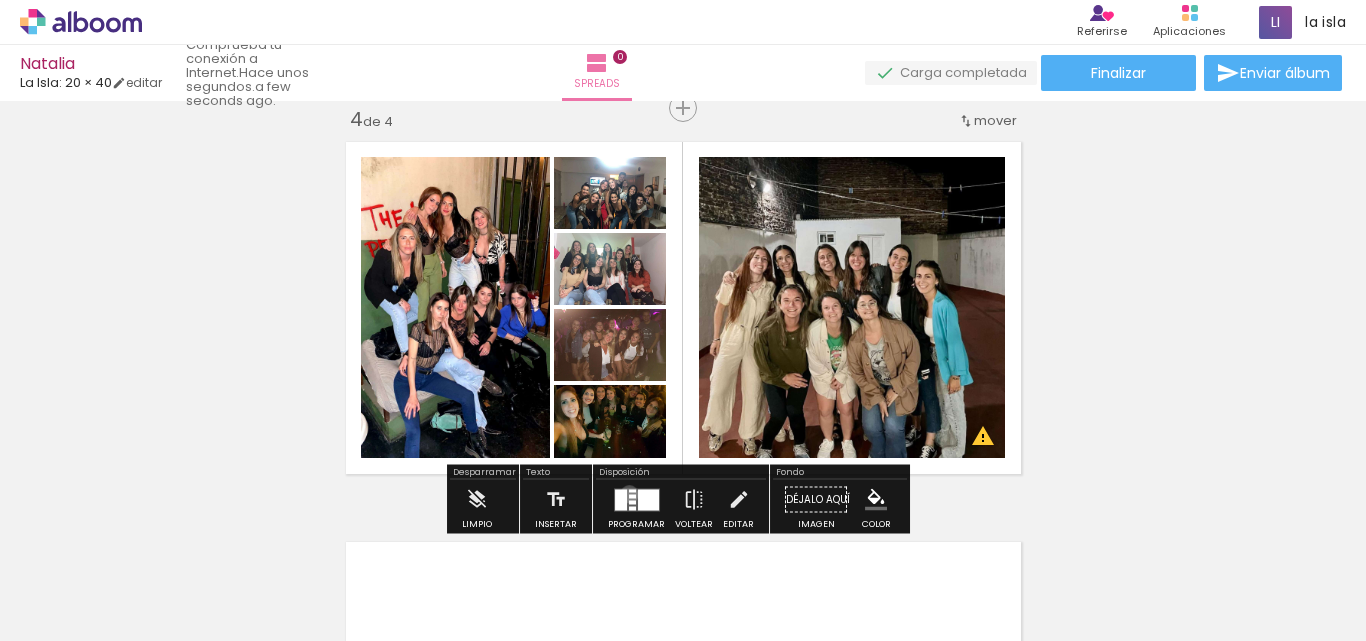 click at bounding box center (632, 496) 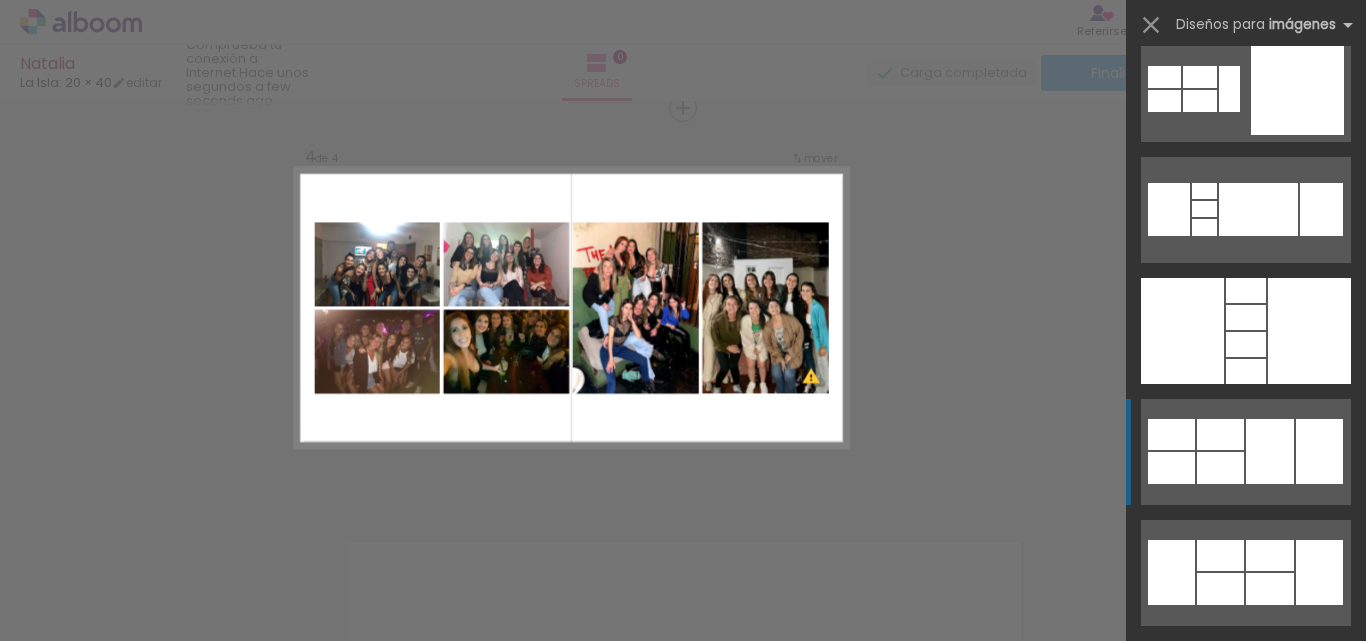 scroll, scrollTop: 663, scrollLeft: 0, axis: vertical 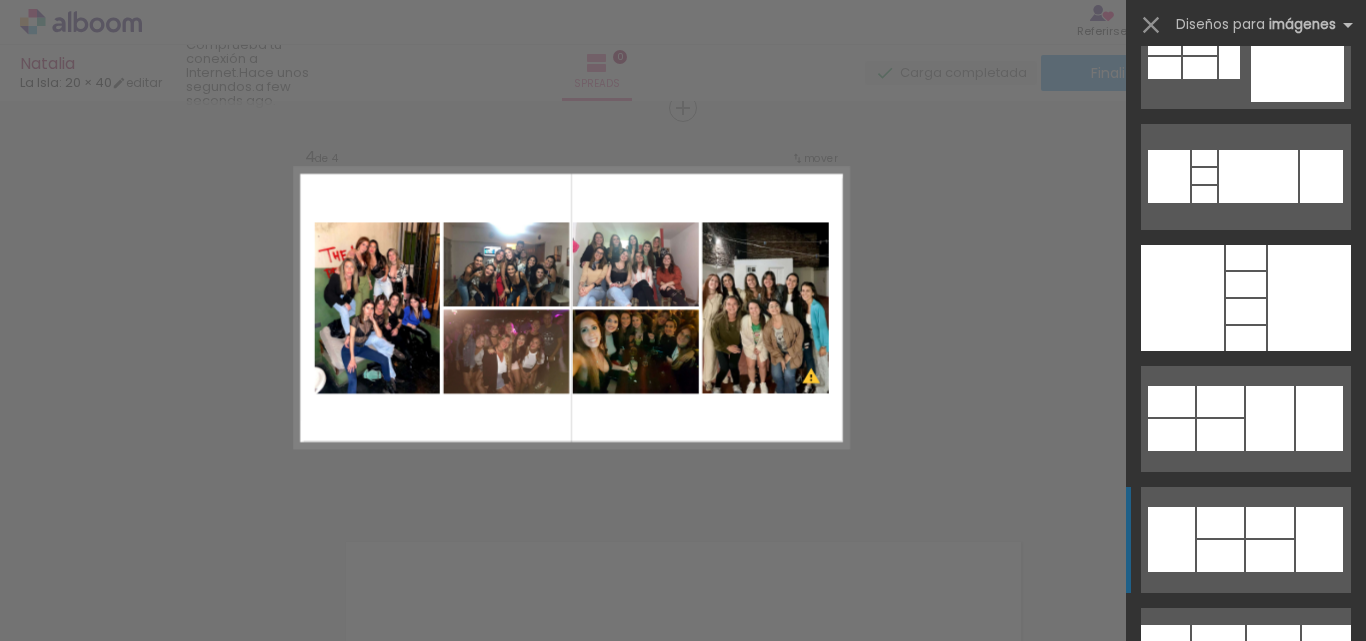 click at bounding box center [1212, -428] 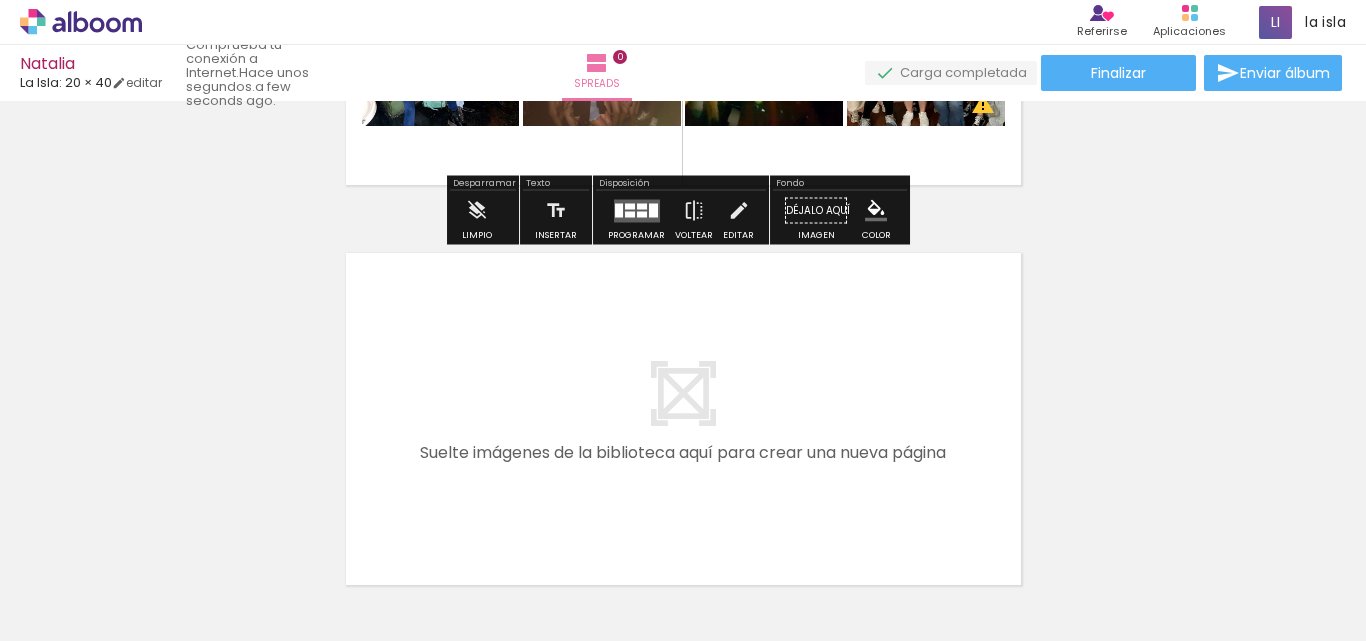 scroll, scrollTop: 1626, scrollLeft: 0, axis: vertical 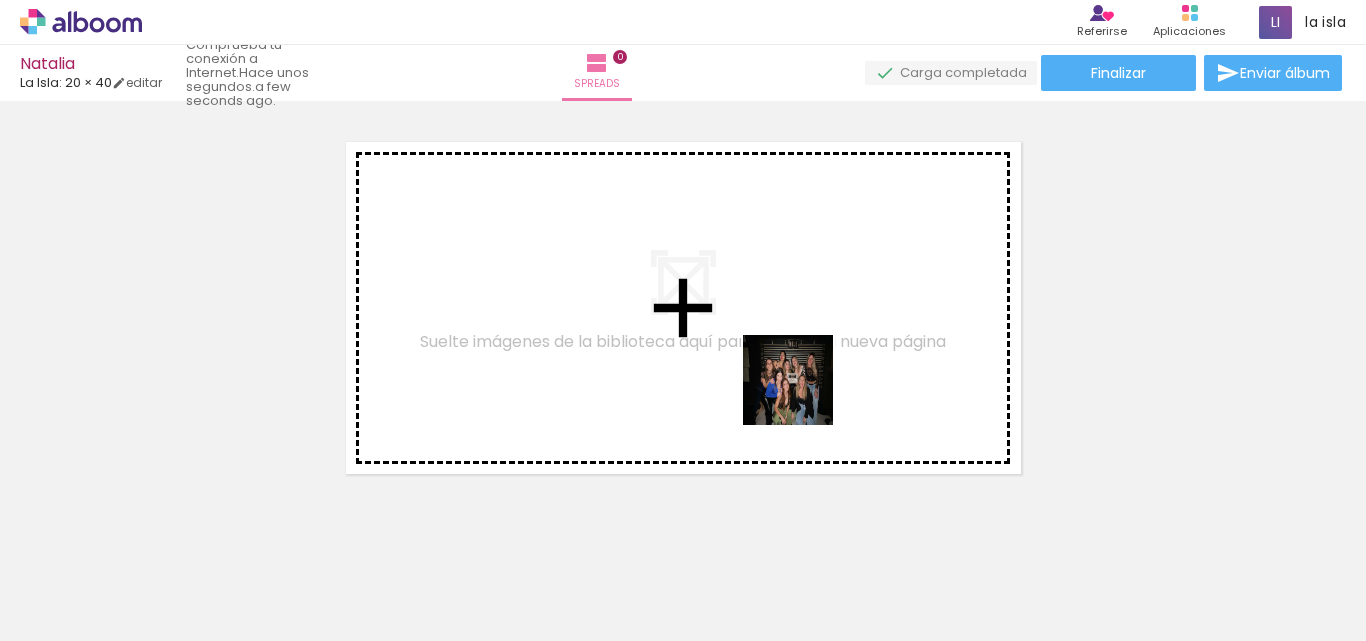 drag, startPoint x: 837, startPoint y: 586, endPoint x: 946, endPoint y: 611, distance: 111.83023 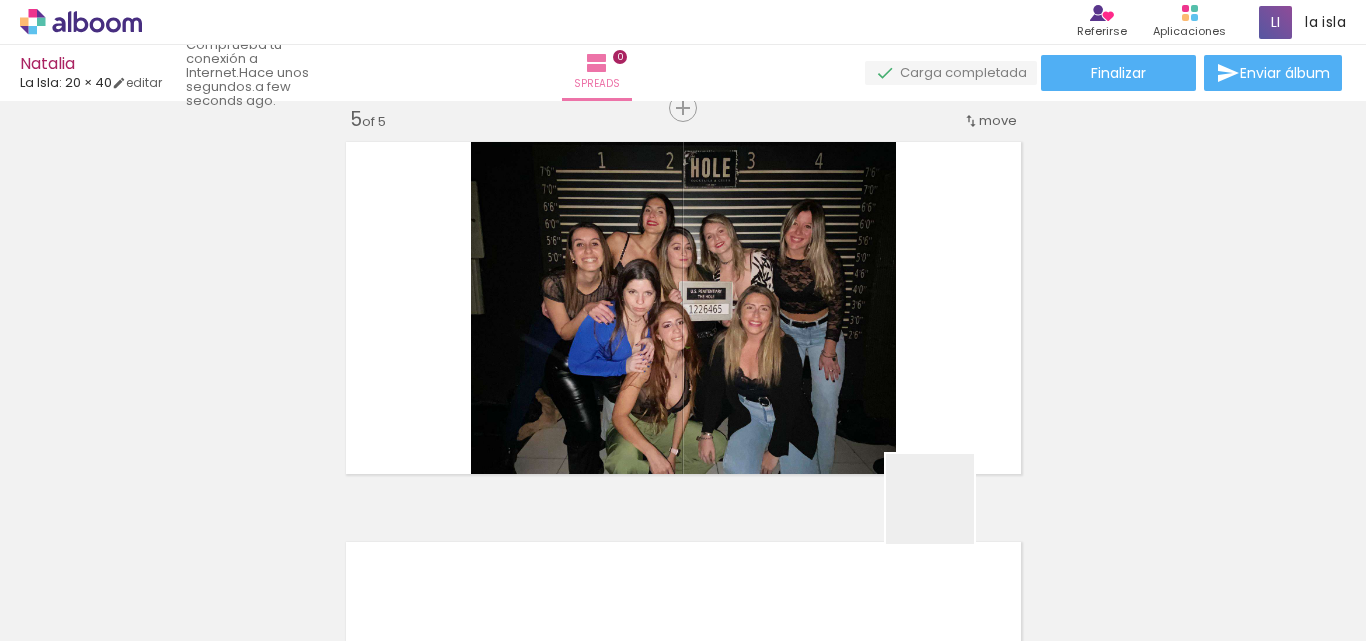 drag, startPoint x: 946, startPoint y: 514, endPoint x: 1020, endPoint y: 535, distance: 76.922035 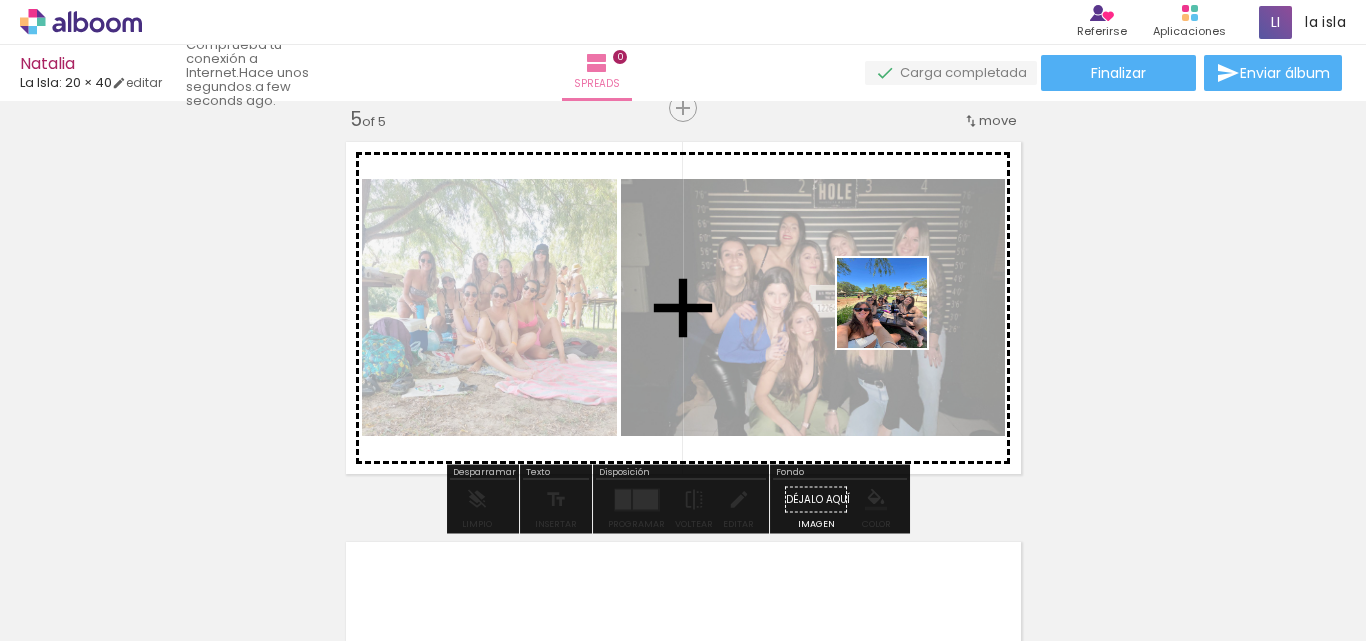 drag, startPoint x: 1042, startPoint y: 563, endPoint x: 897, endPoint y: 318, distance: 284.6928 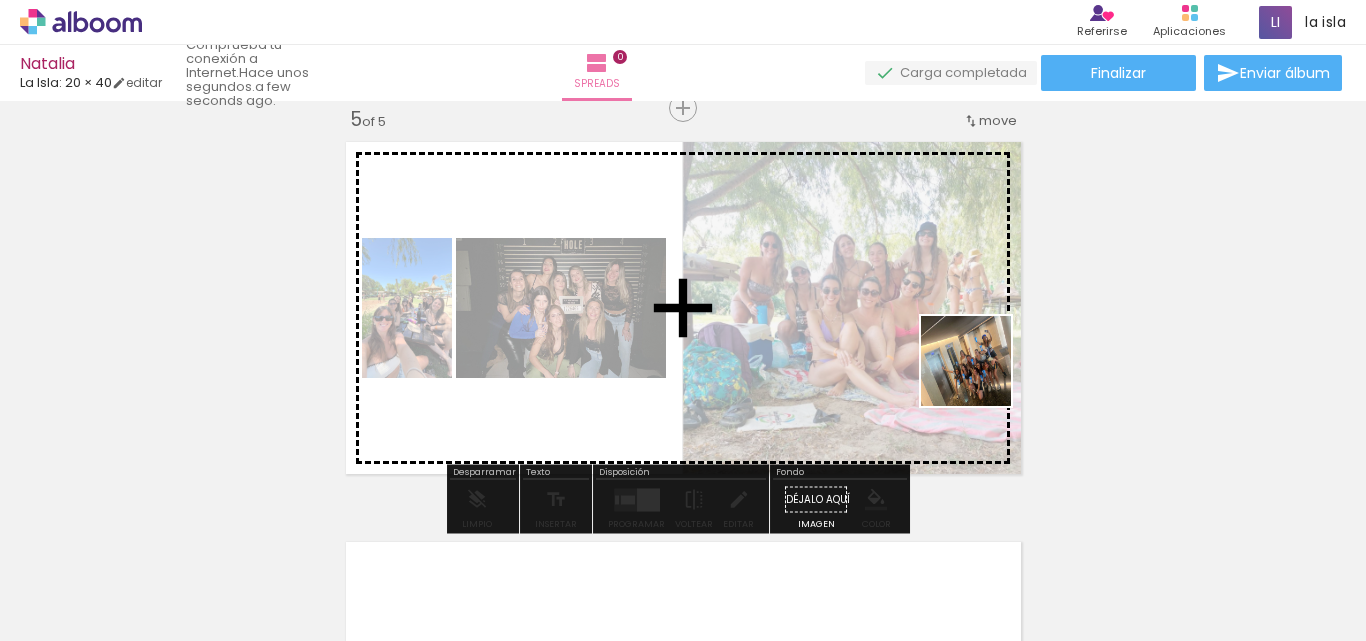 drag, startPoint x: 1157, startPoint y: 587, endPoint x: 1260, endPoint y: 552, distance: 108.78419 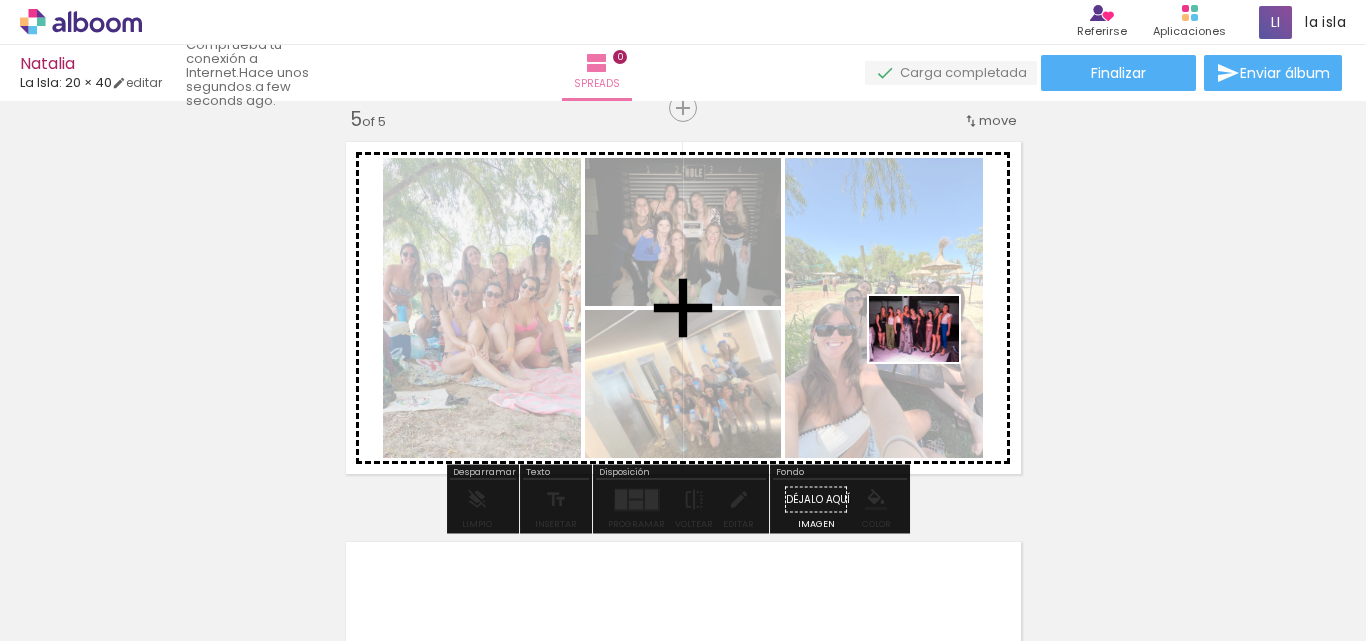 drag, startPoint x: 1216, startPoint y: 528, endPoint x: 929, endPoint y: 356, distance: 334.59378 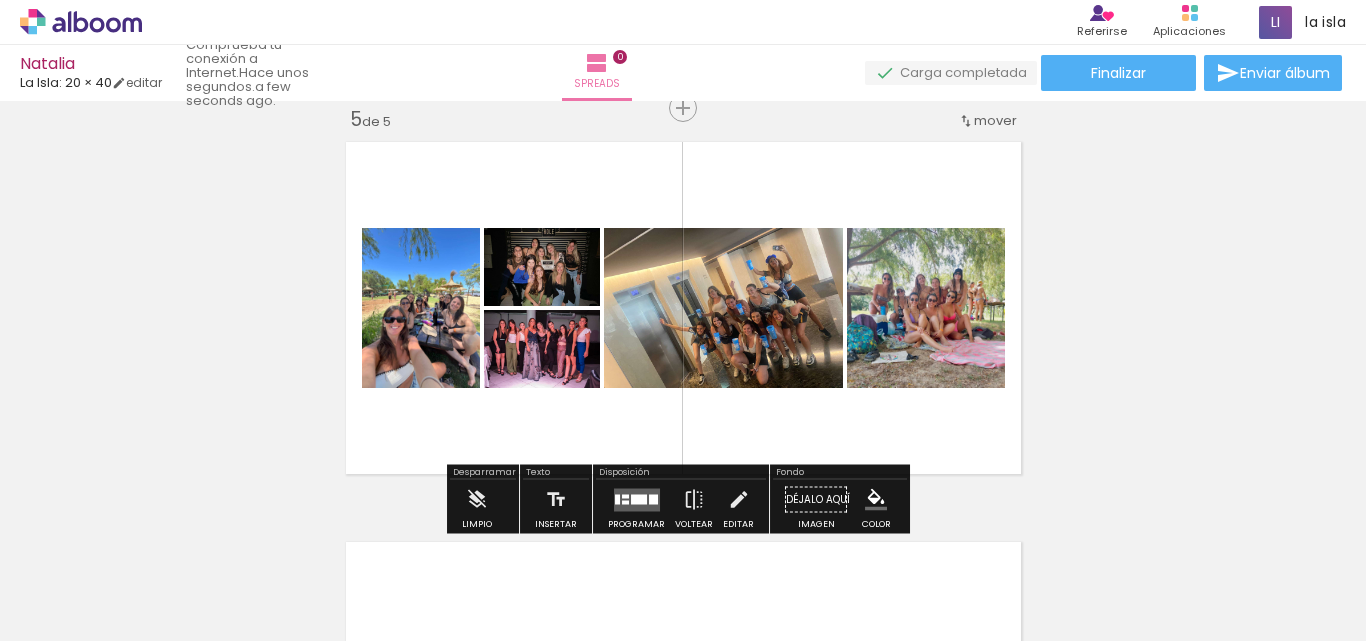 click at bounding box center (637, 499) 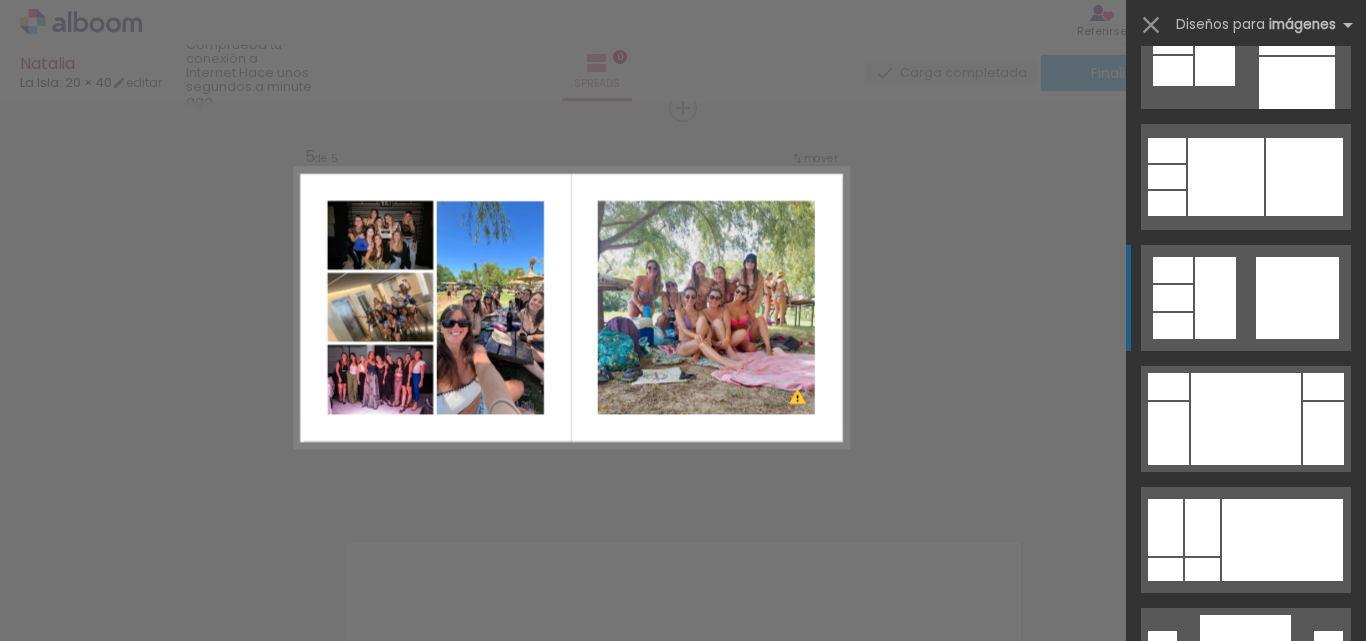 scroll, scrollTop: 400, scrollLeft: 0, axis: vertical 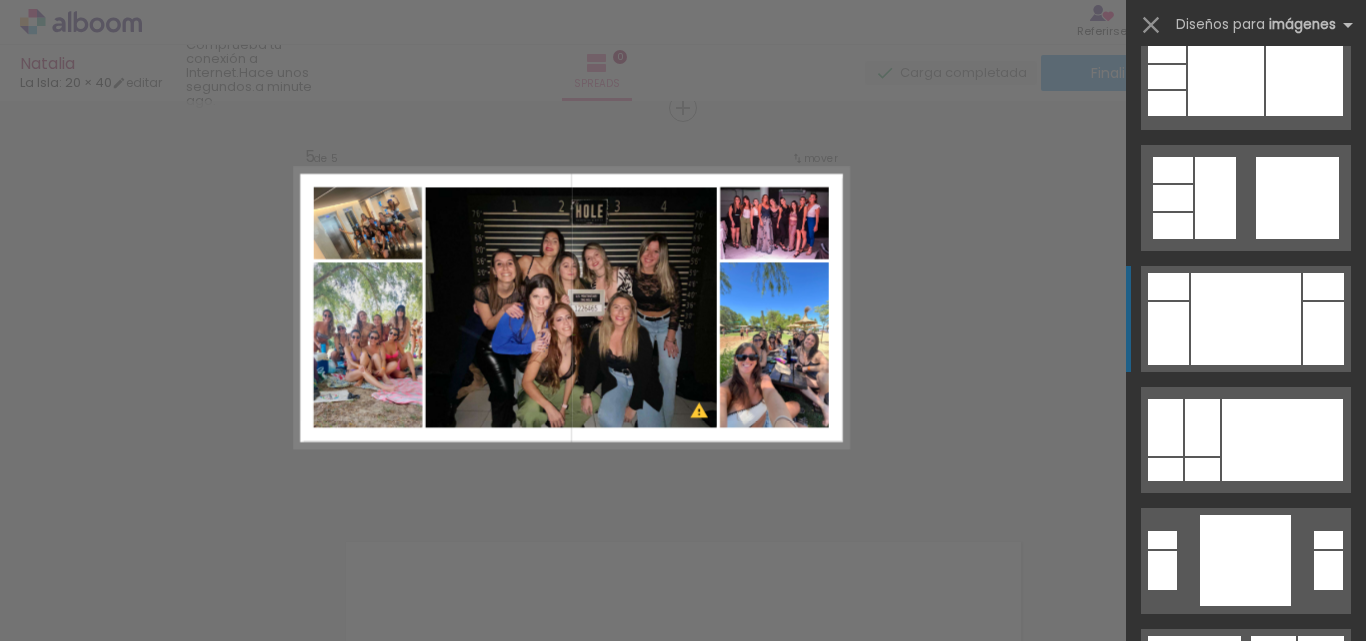 click at bounding box center (1226, 77) 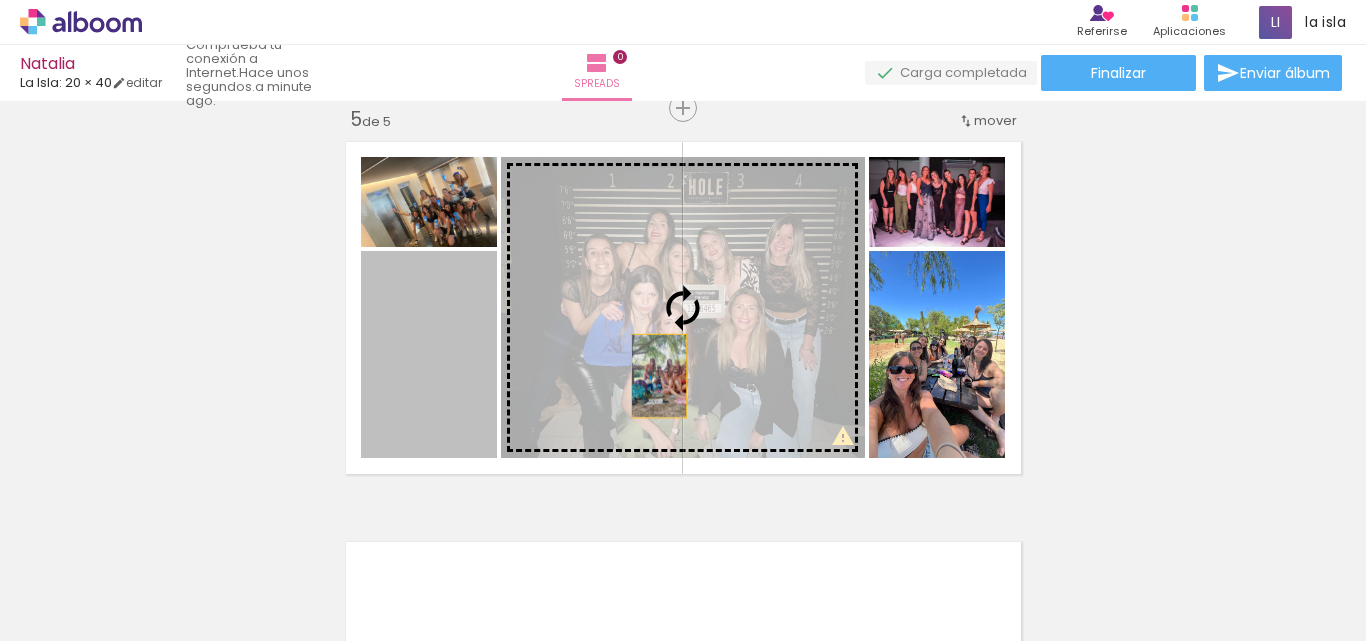 drag, startPoint x: 426, startPoint y: 399, endPoint x: 651, endPoint y: 376, distance: 226.1725 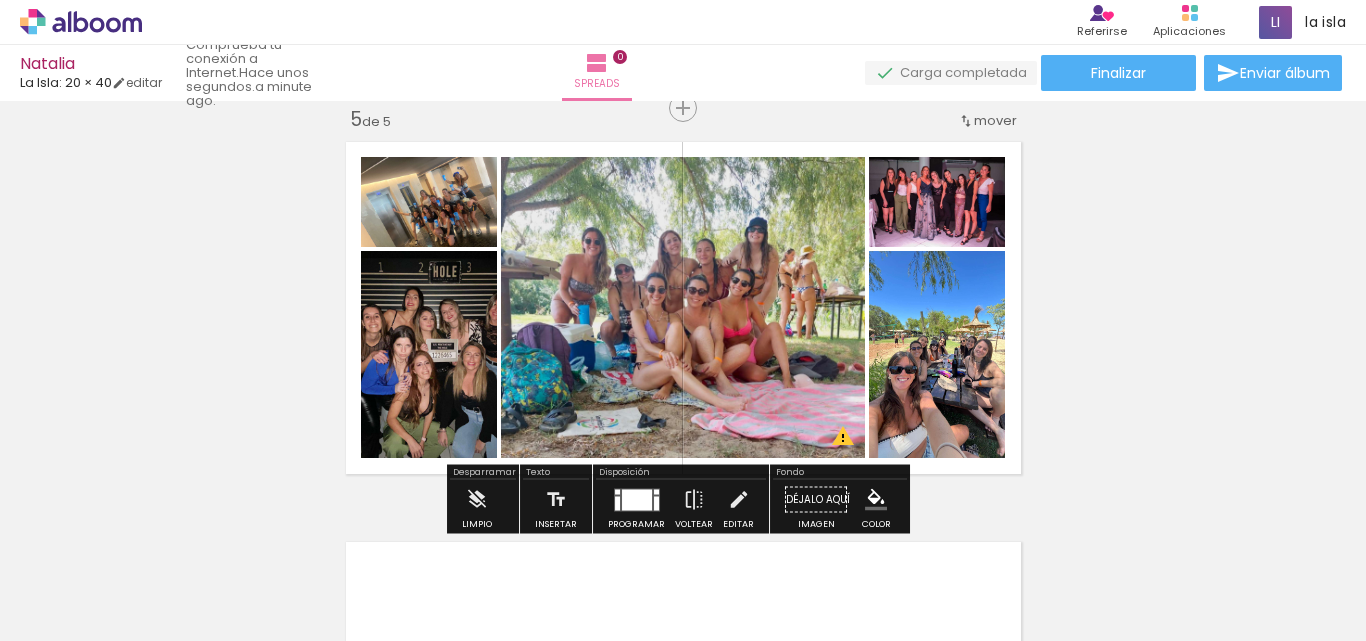 drag, startPoint x: 646, startPoint y: 492, endPoint x: 1142, endPoint y: 337, distance: 519.65466 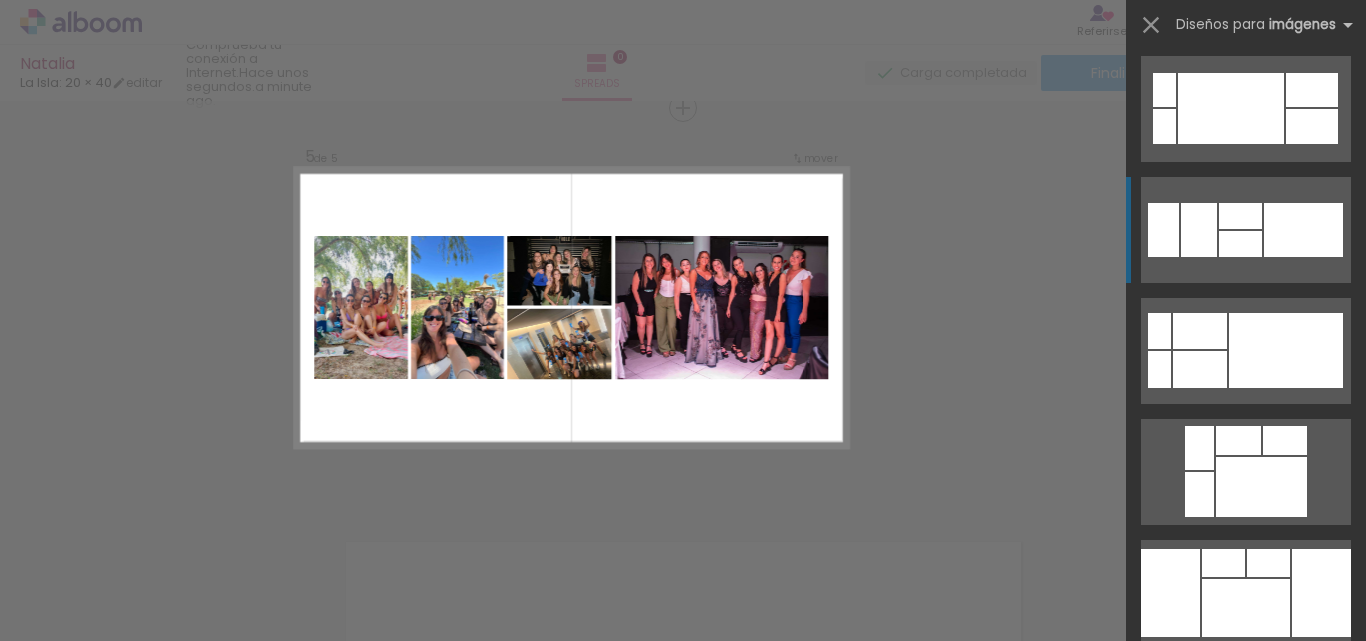 scroll, scrollTop: 1505, scrollLeft: 0, axis: vertical 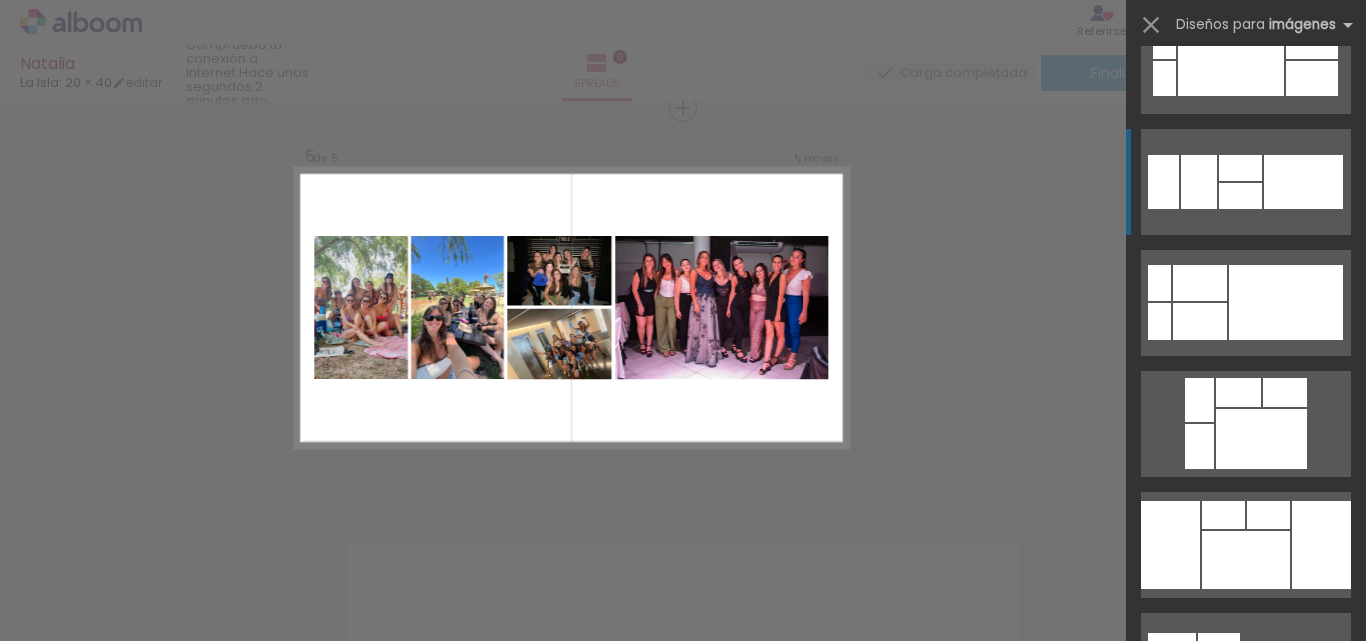 click at bounding box center [1246, 182] 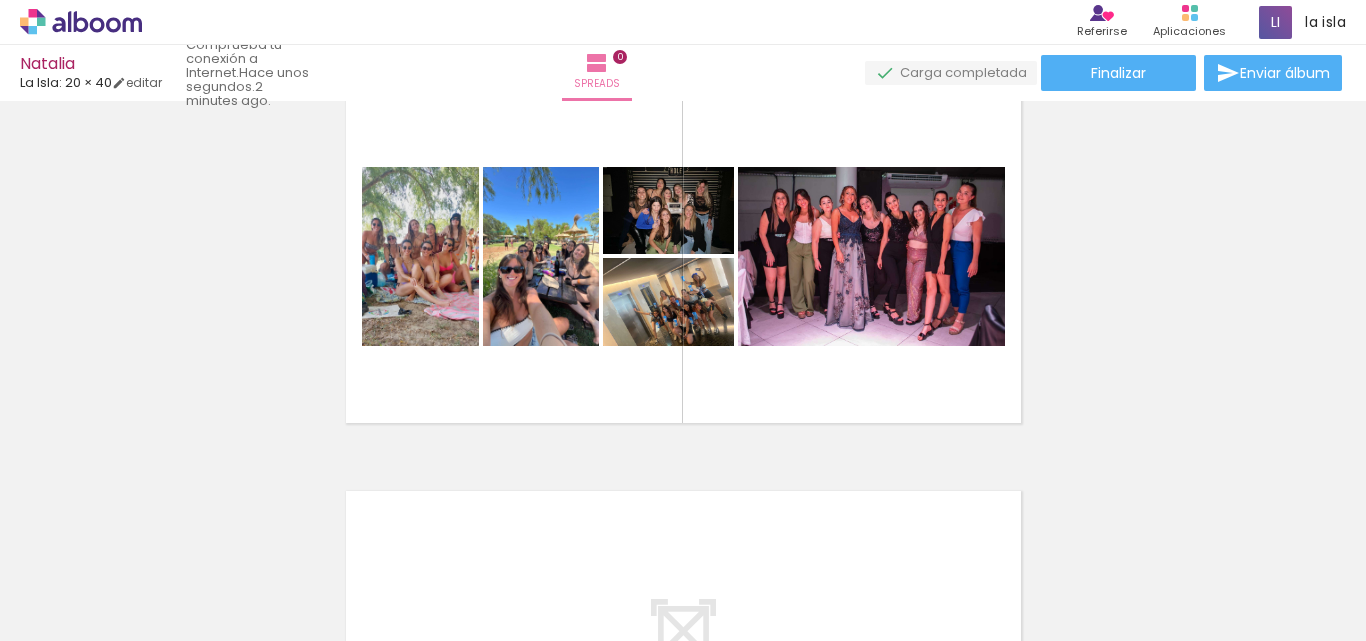 scroll, scrollTop: 1726, scrollLeft: 0, axis: vertical 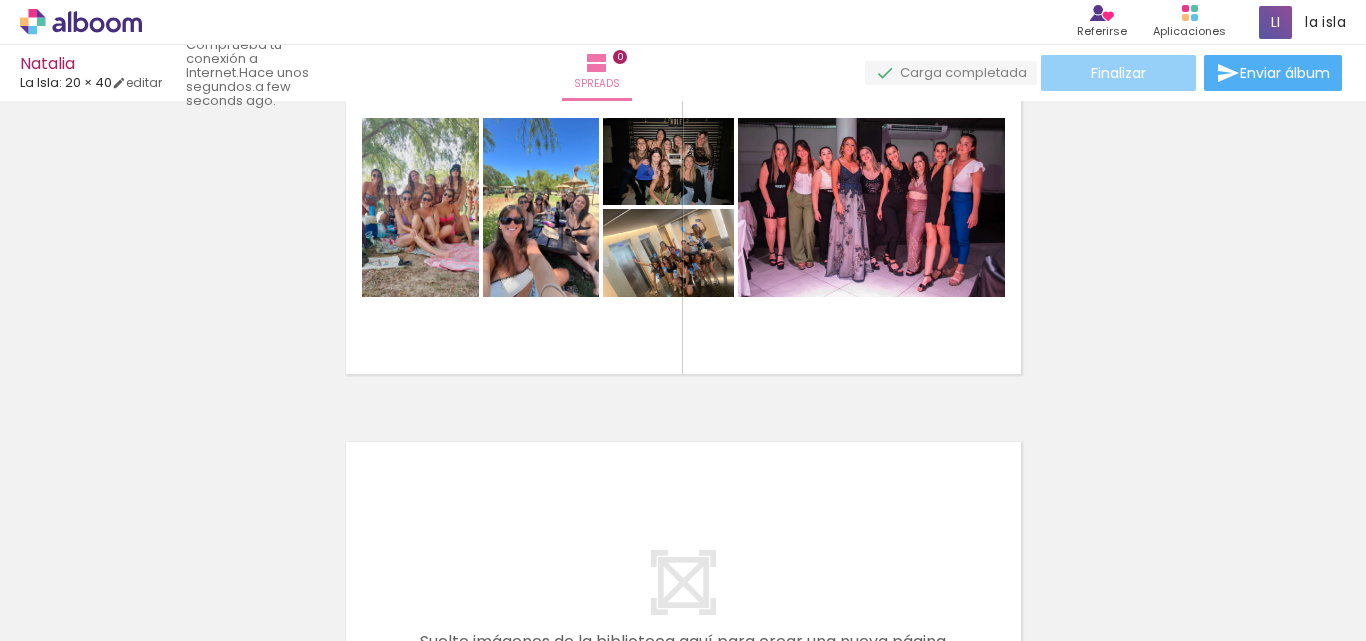 click on "Finalizar" 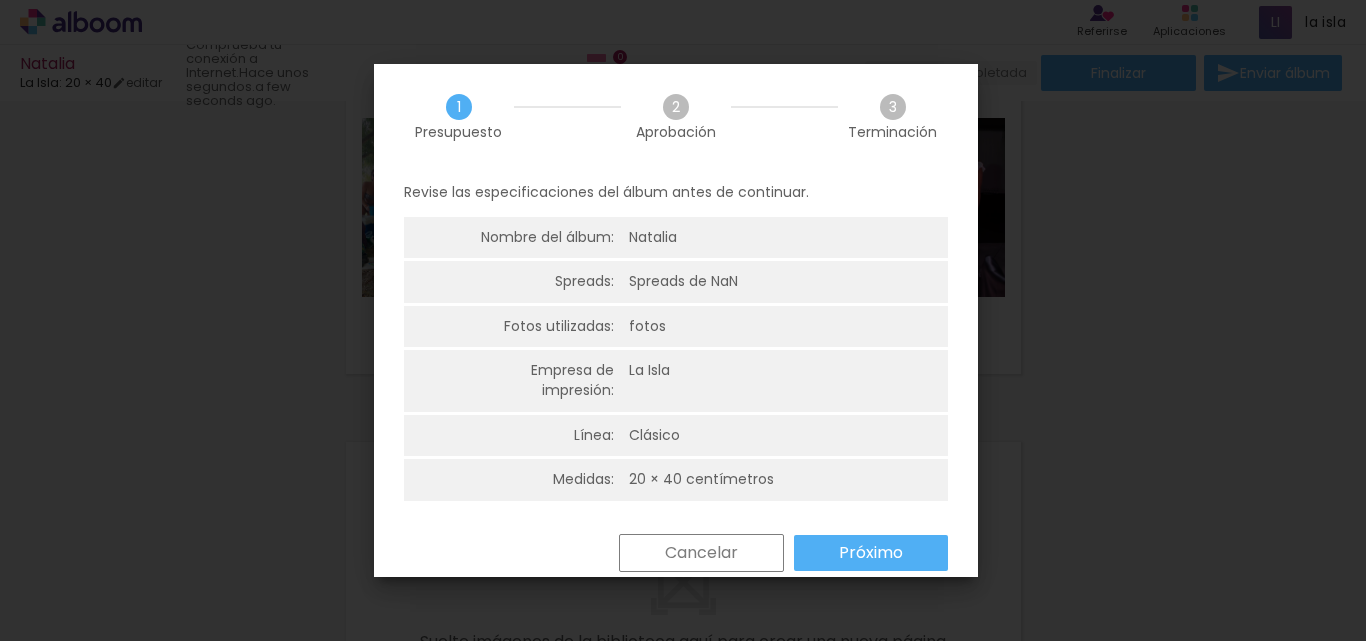 click on "Próximo" at bounding box center [871, 552] 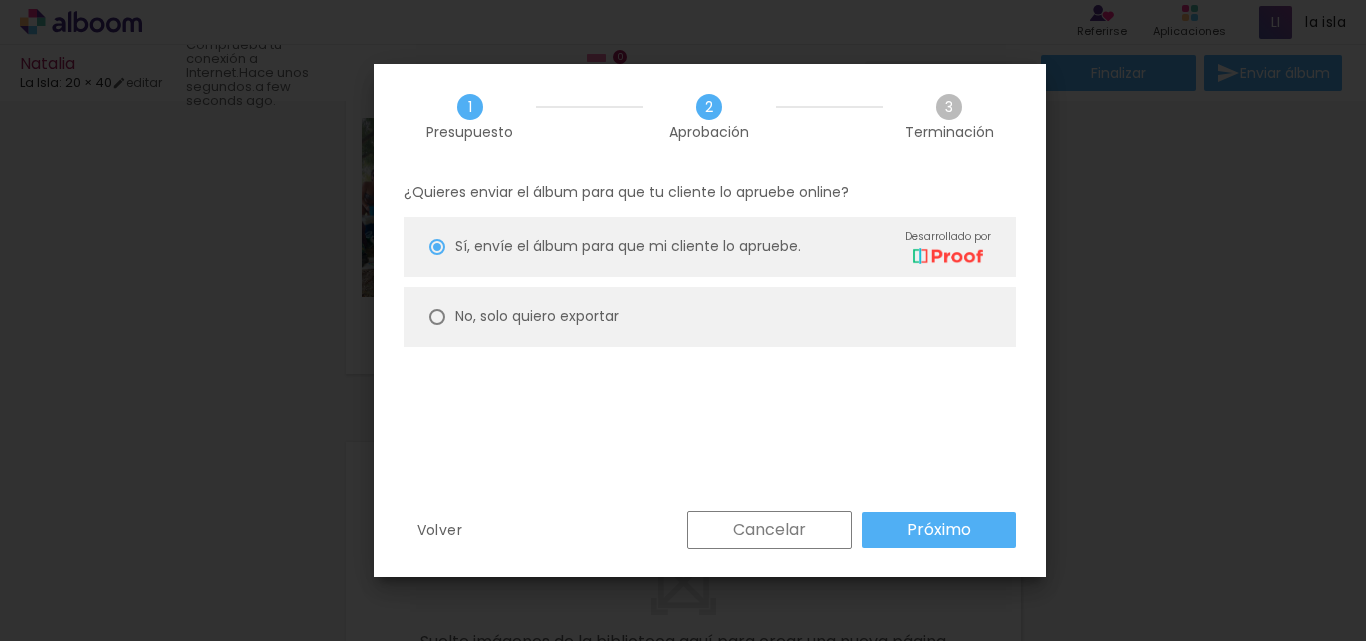 click on "No, solo quiero exportar" at bounding box center (710, 317) 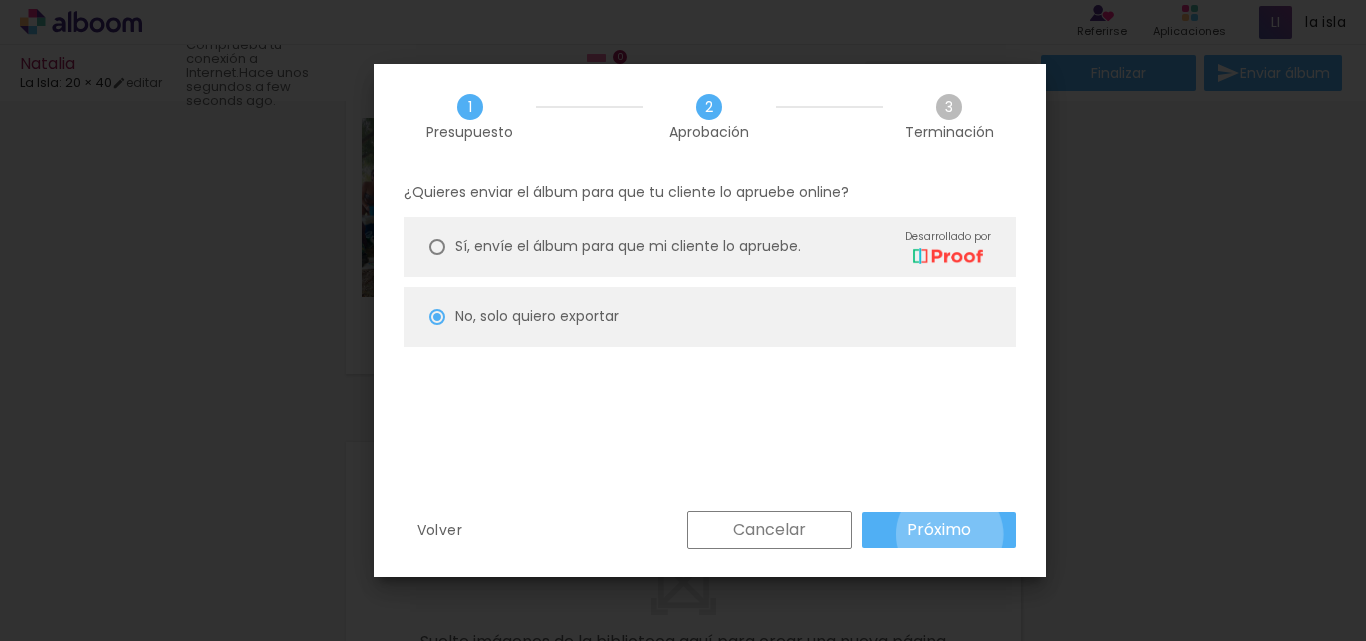 click on "Próximo" at bounding box center [939, 529] 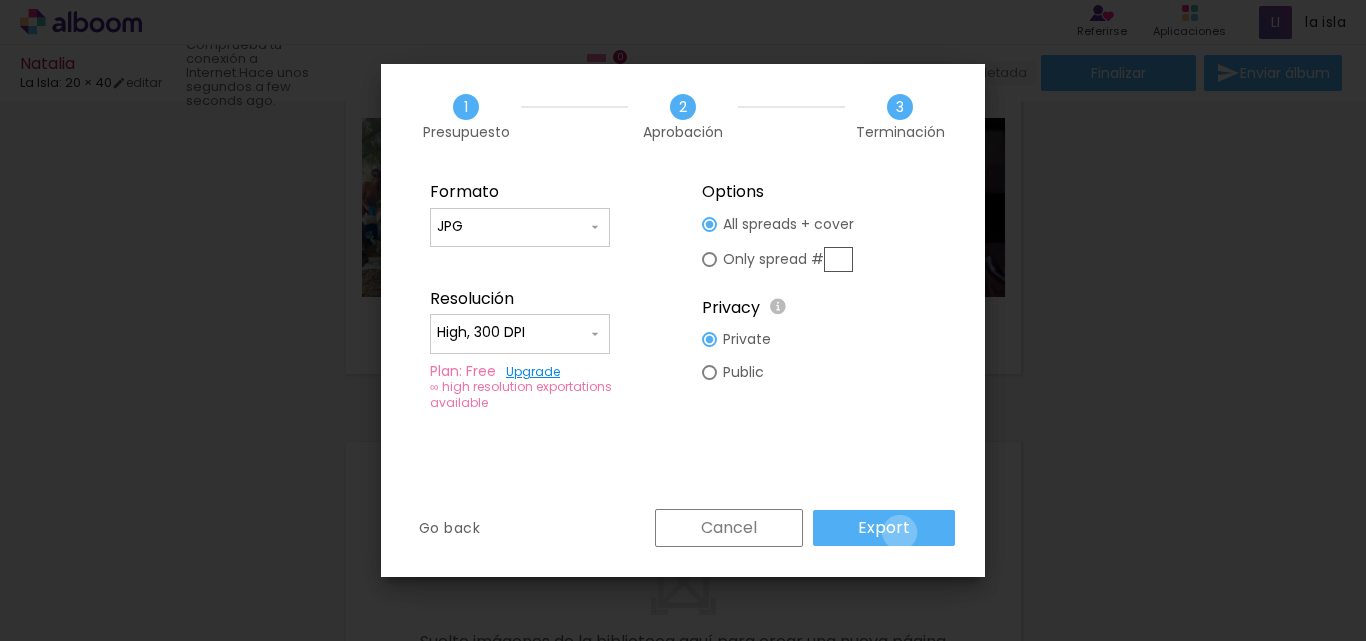 click on "Export" at bounding box center [0, 0] 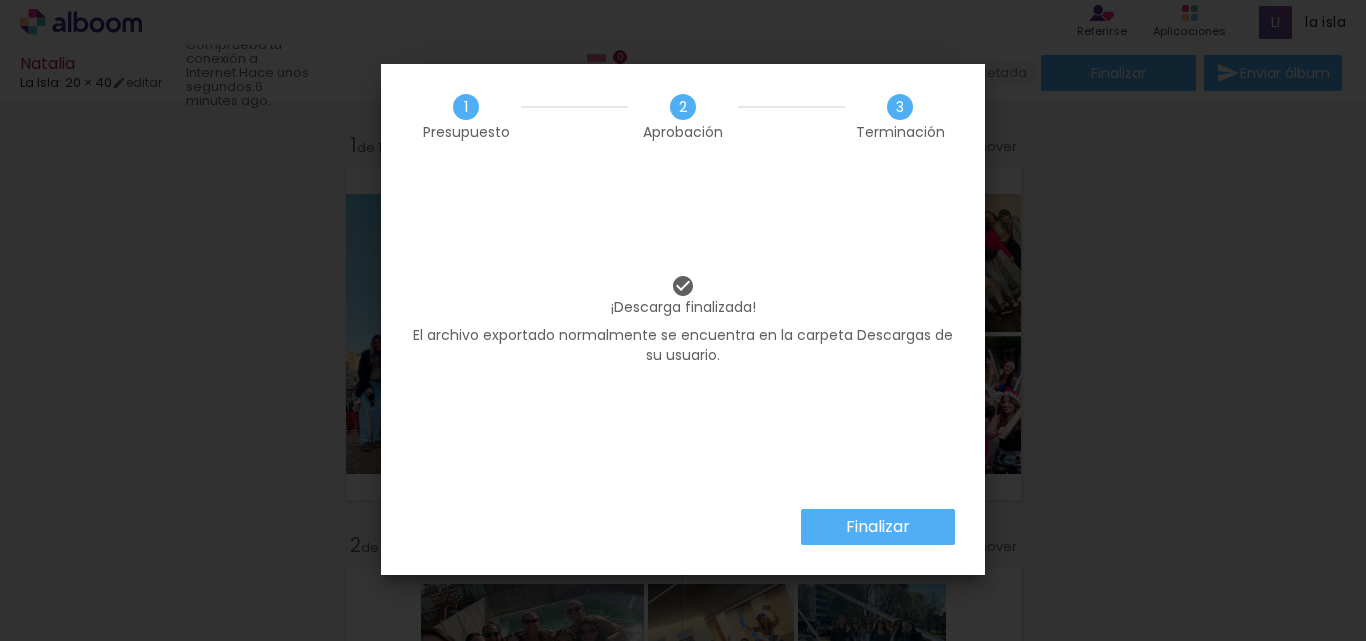 scroll, scrollTop: 0, scrollLeft: 0, axis: both 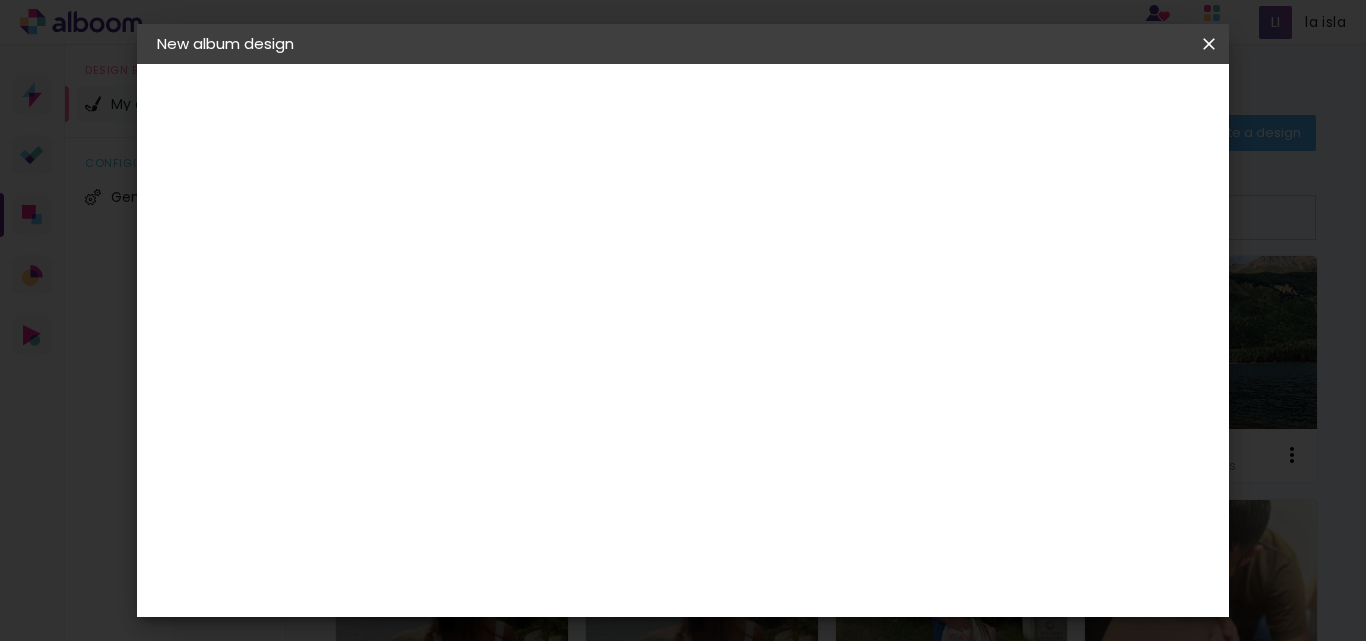 drag, startPoint x: 1210, startPoint y: 49, endPoint x: 765, endPoint y: 104, distance: 448.386 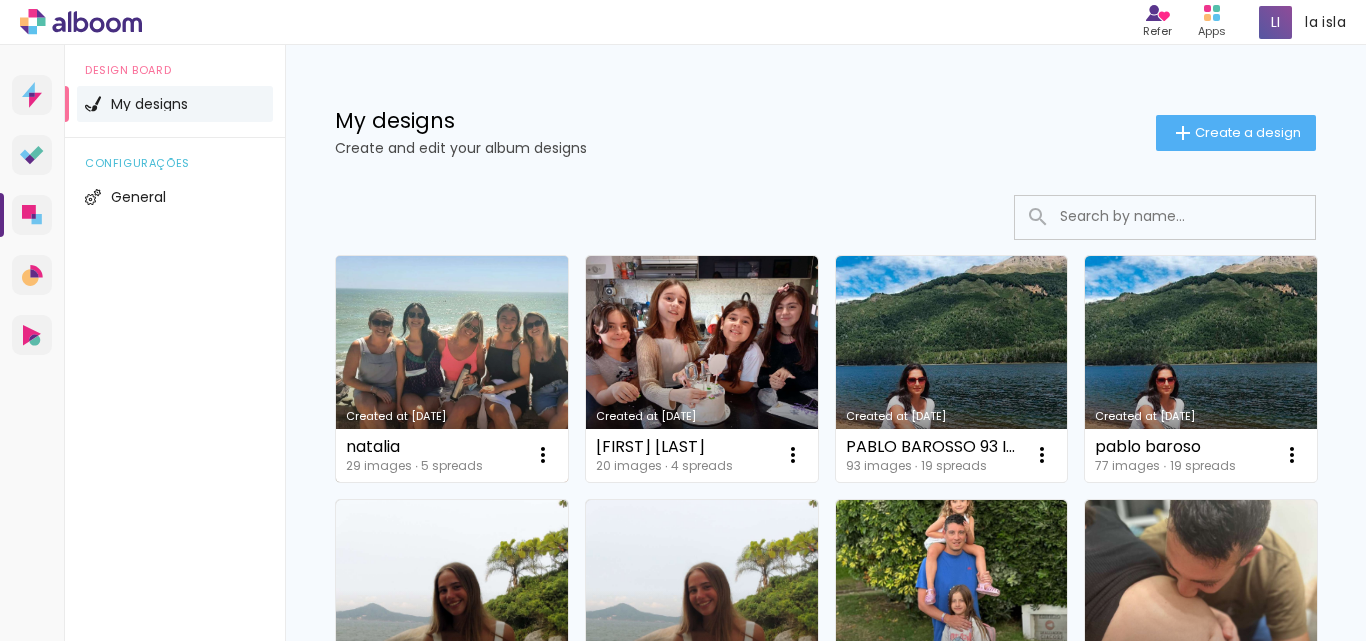 click on "Created at [DATE]" at bounding box center (452, 369) 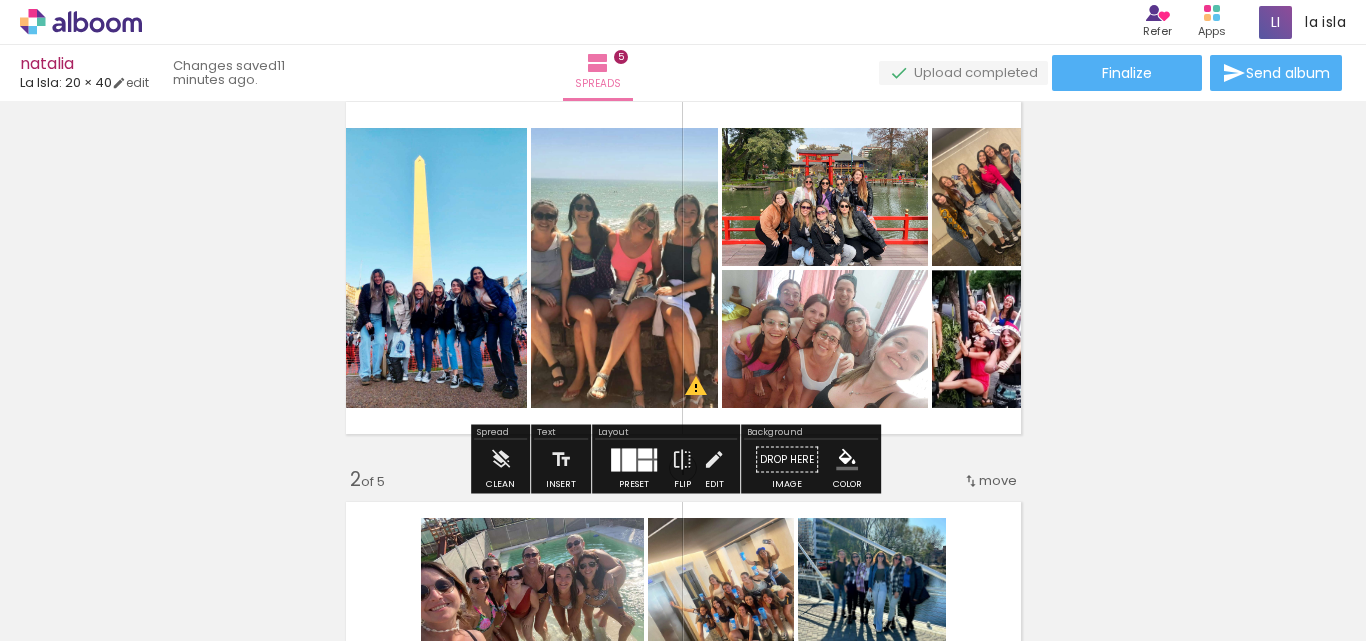 scroll, scrollTop: 100, scrollLeft: 0, axis: vertical 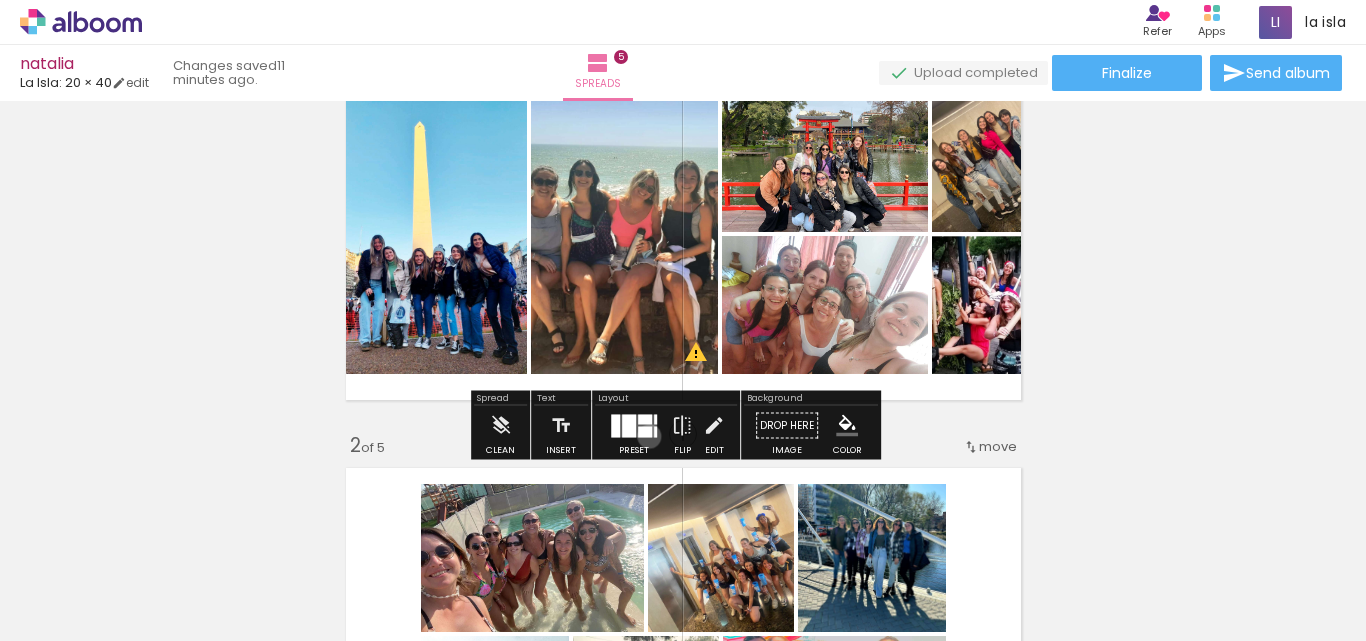 click at bounding box center (645, 431) 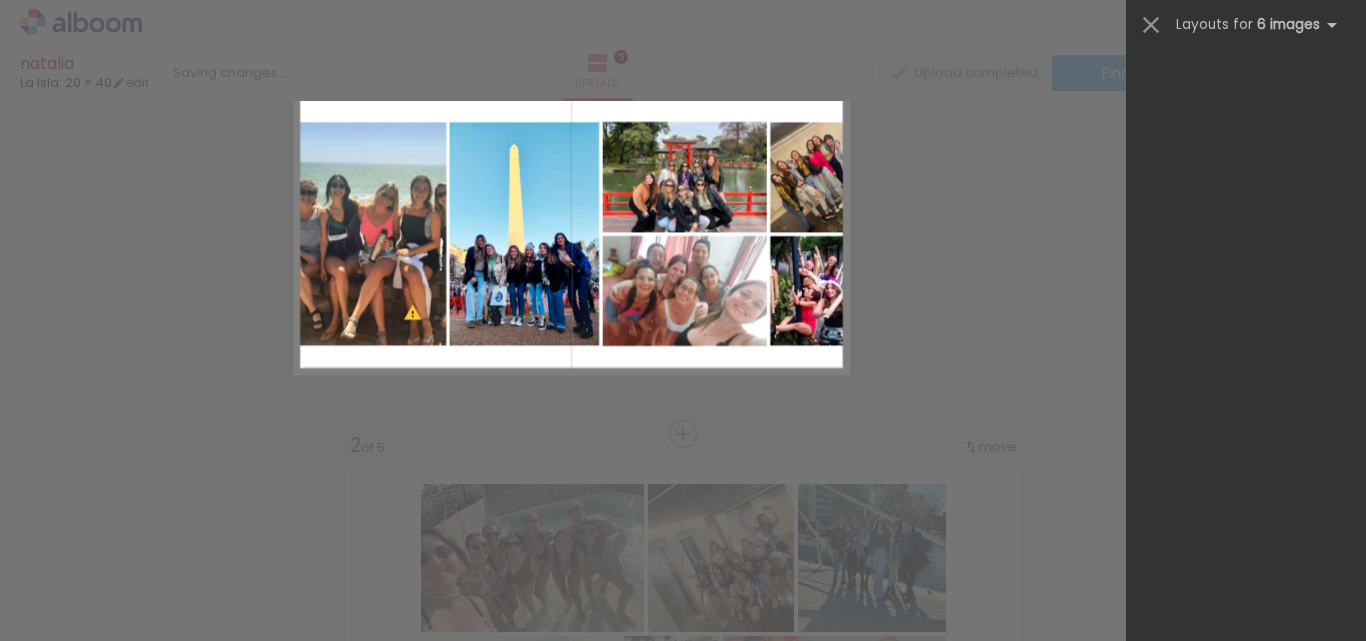 scroll, scrollTop: 2783, scrollLeft: 0, axis: vertical 